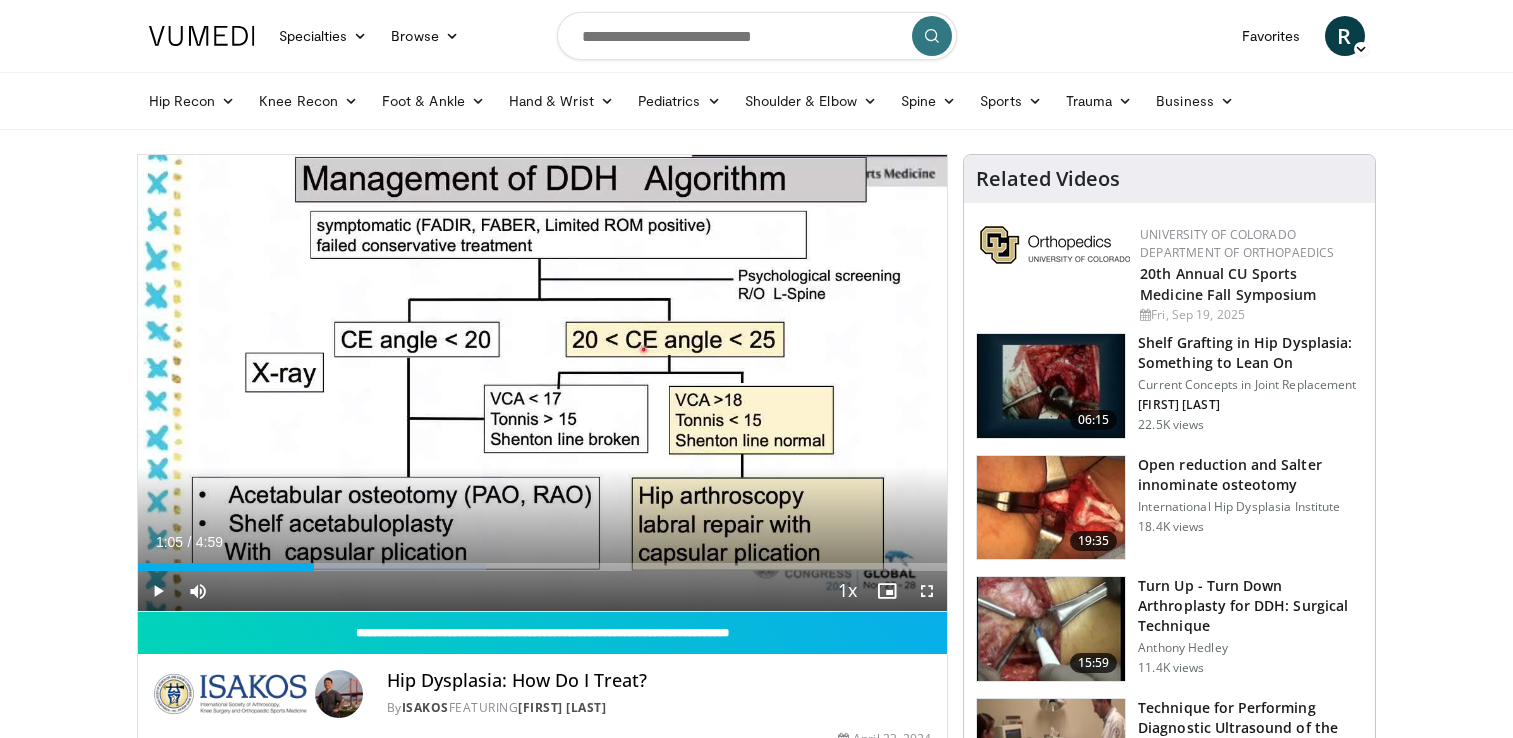 scroll, scrollTop: 0, scrollLeft: 0, axis: both 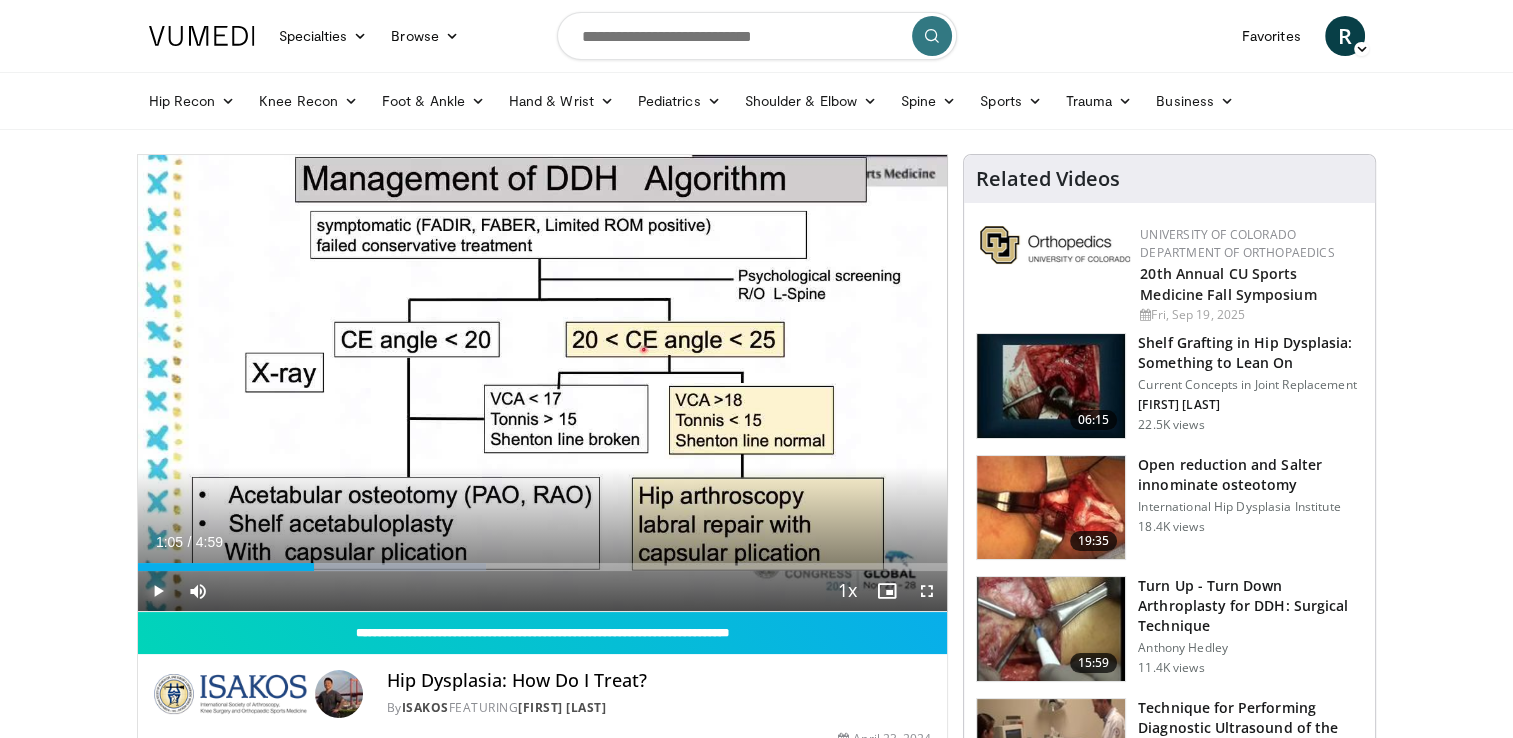 click at bounding box center (158, 591) 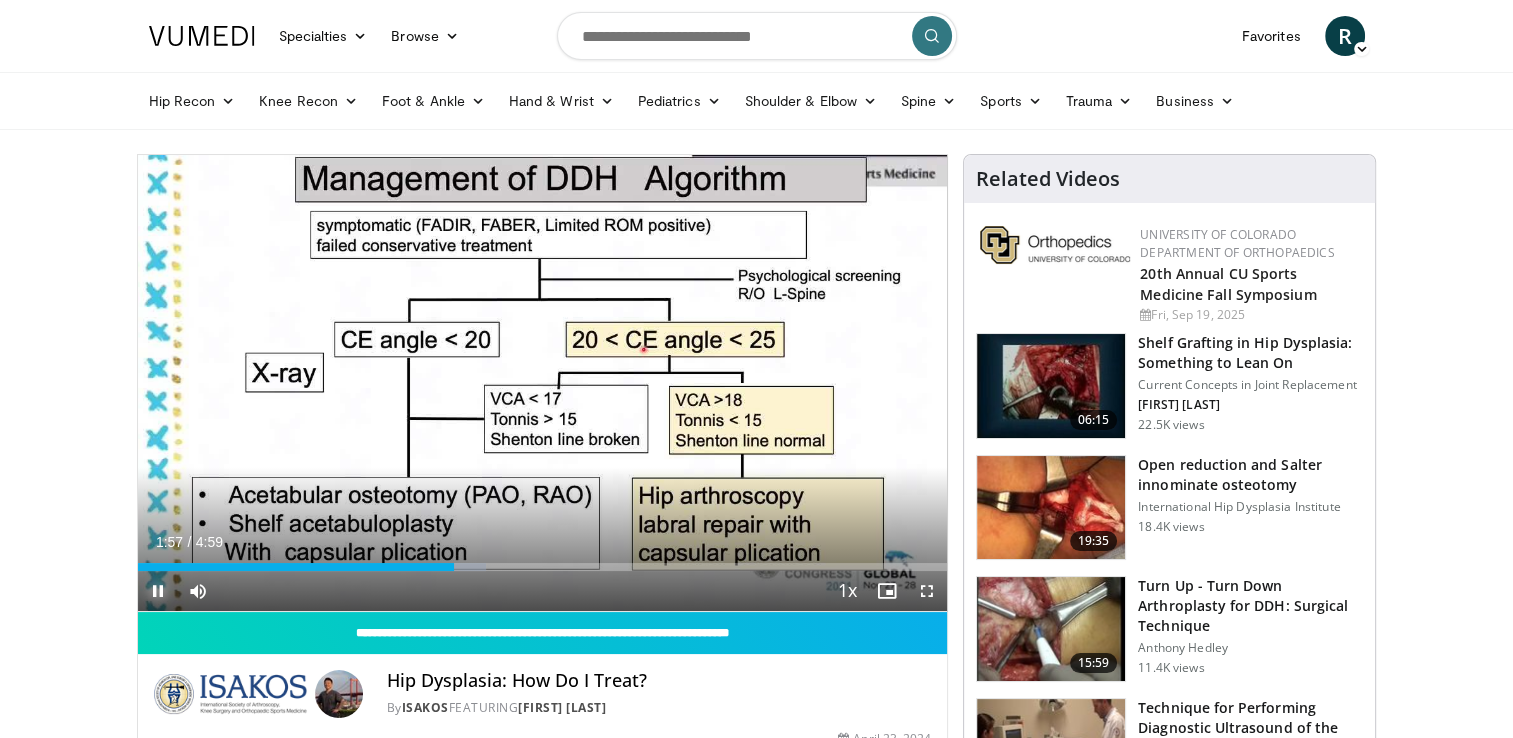 click at bounding box center (158, 591) 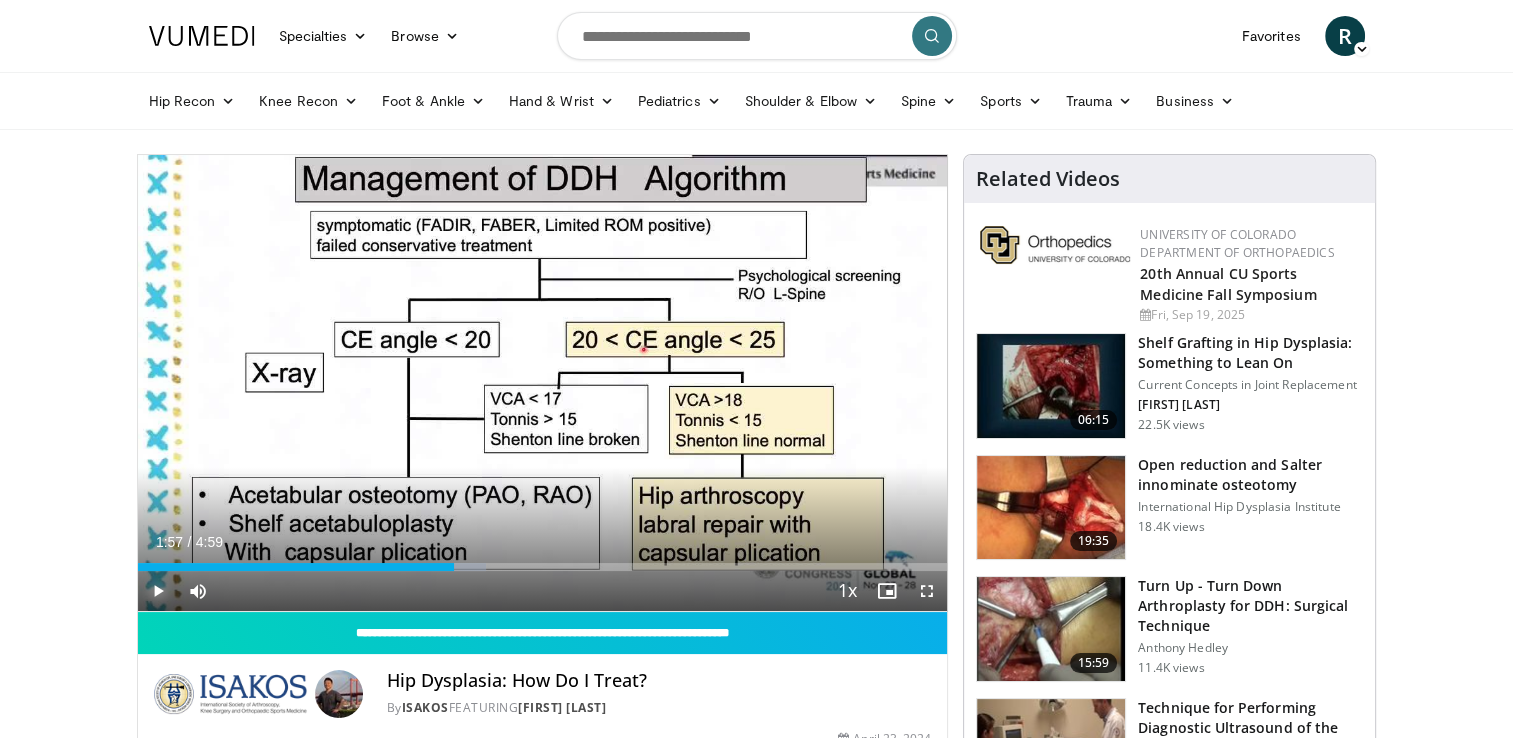 click at bounding box center (158, 591) 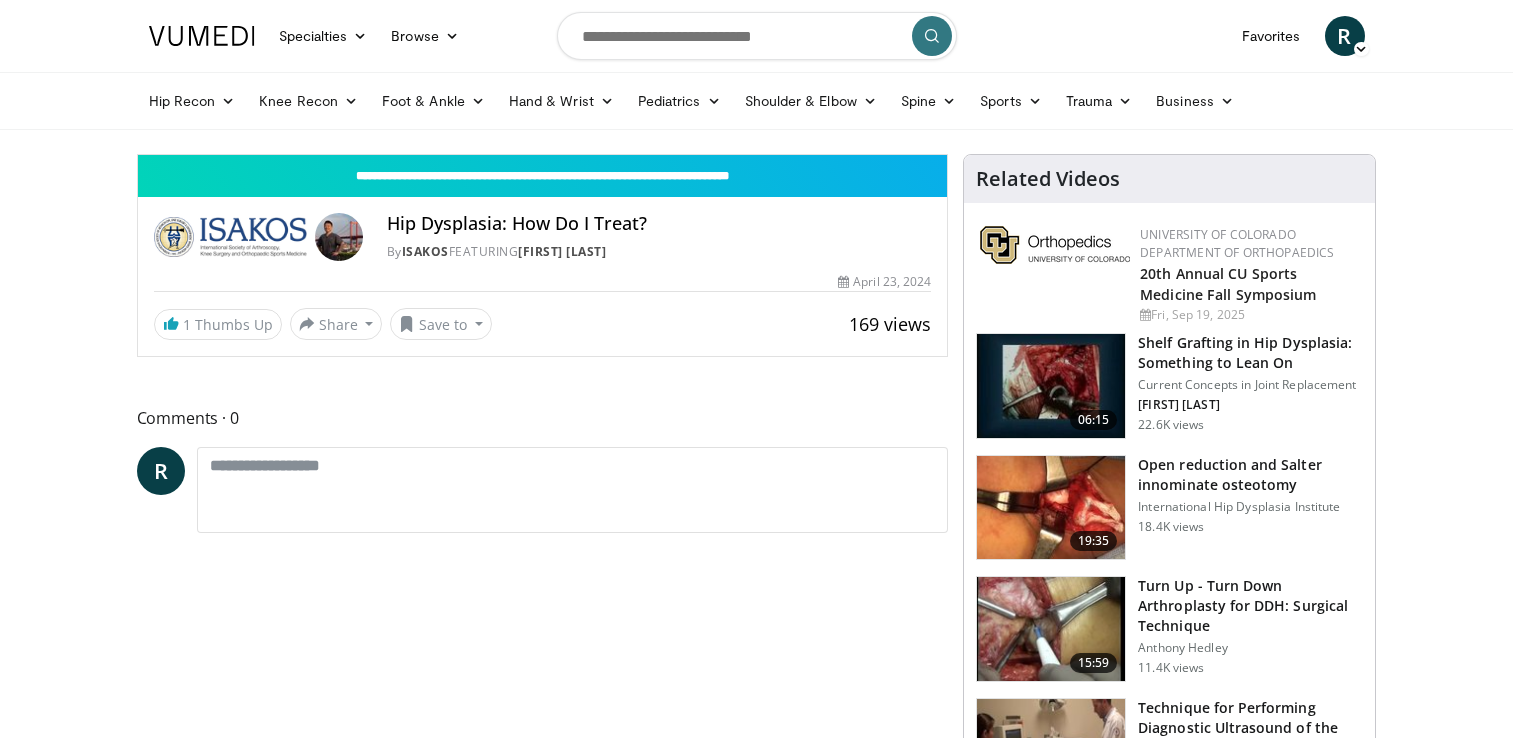 scroll, scrollTop: 0, scrollLeft: 0, axis: both 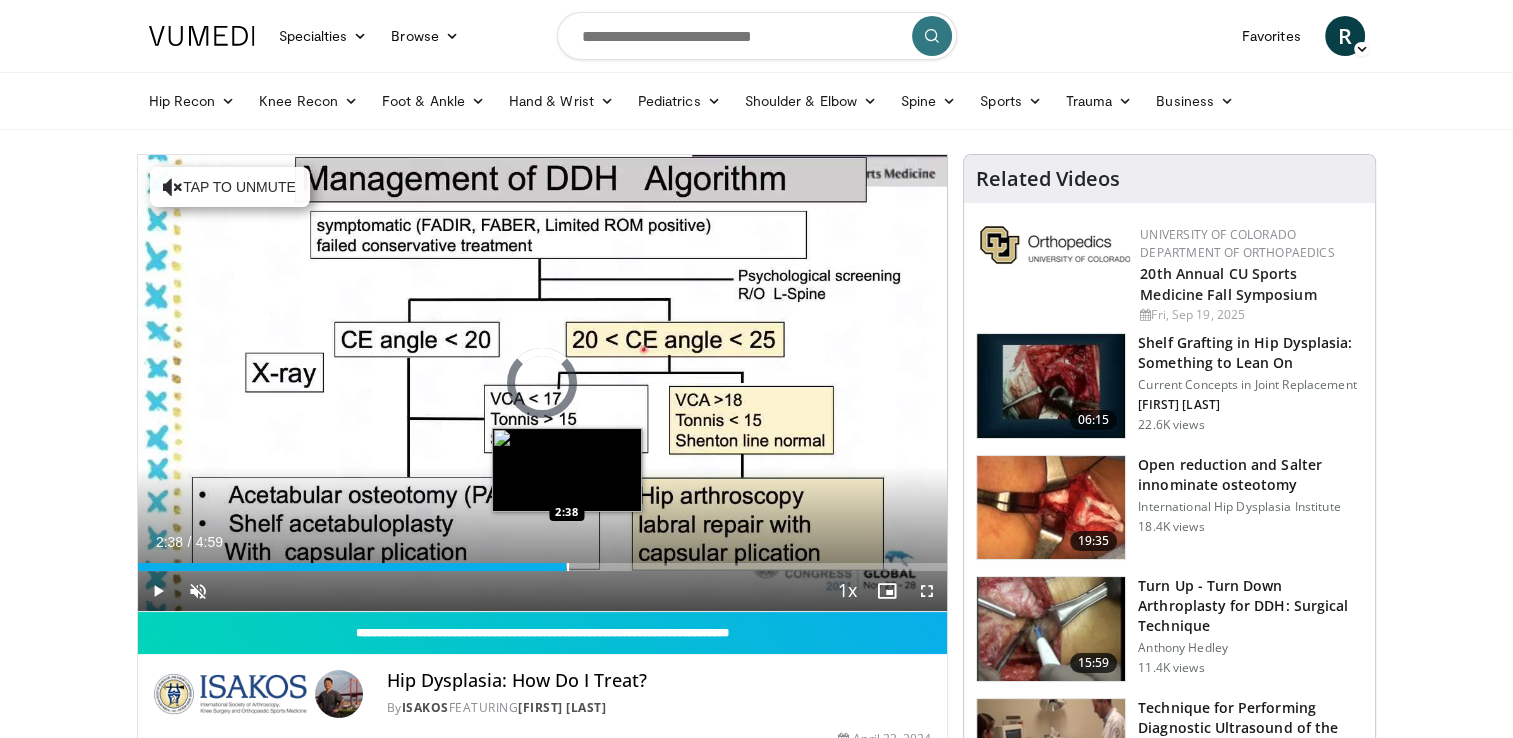 click at bounding box center [568, 567] 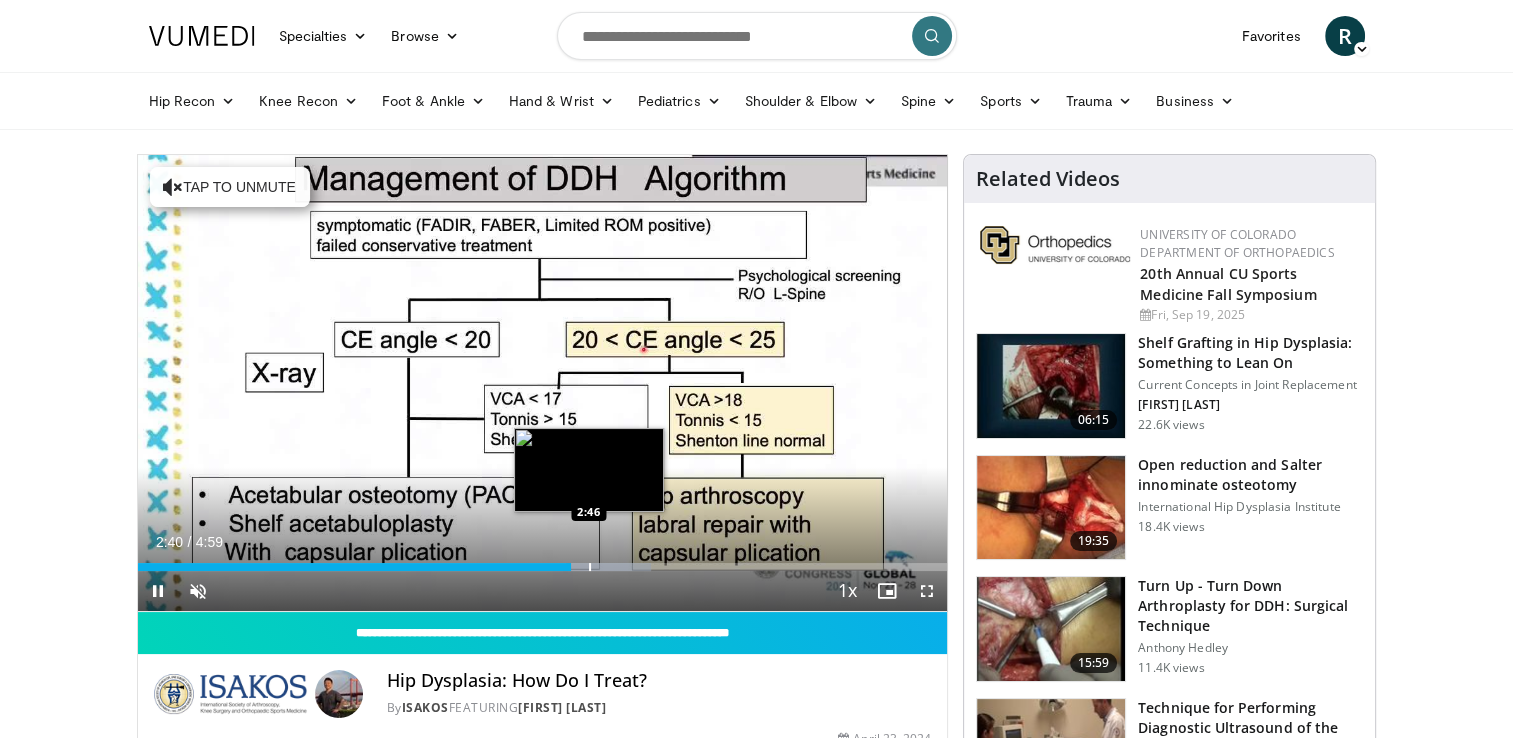 click at bounding box center (590, 567) 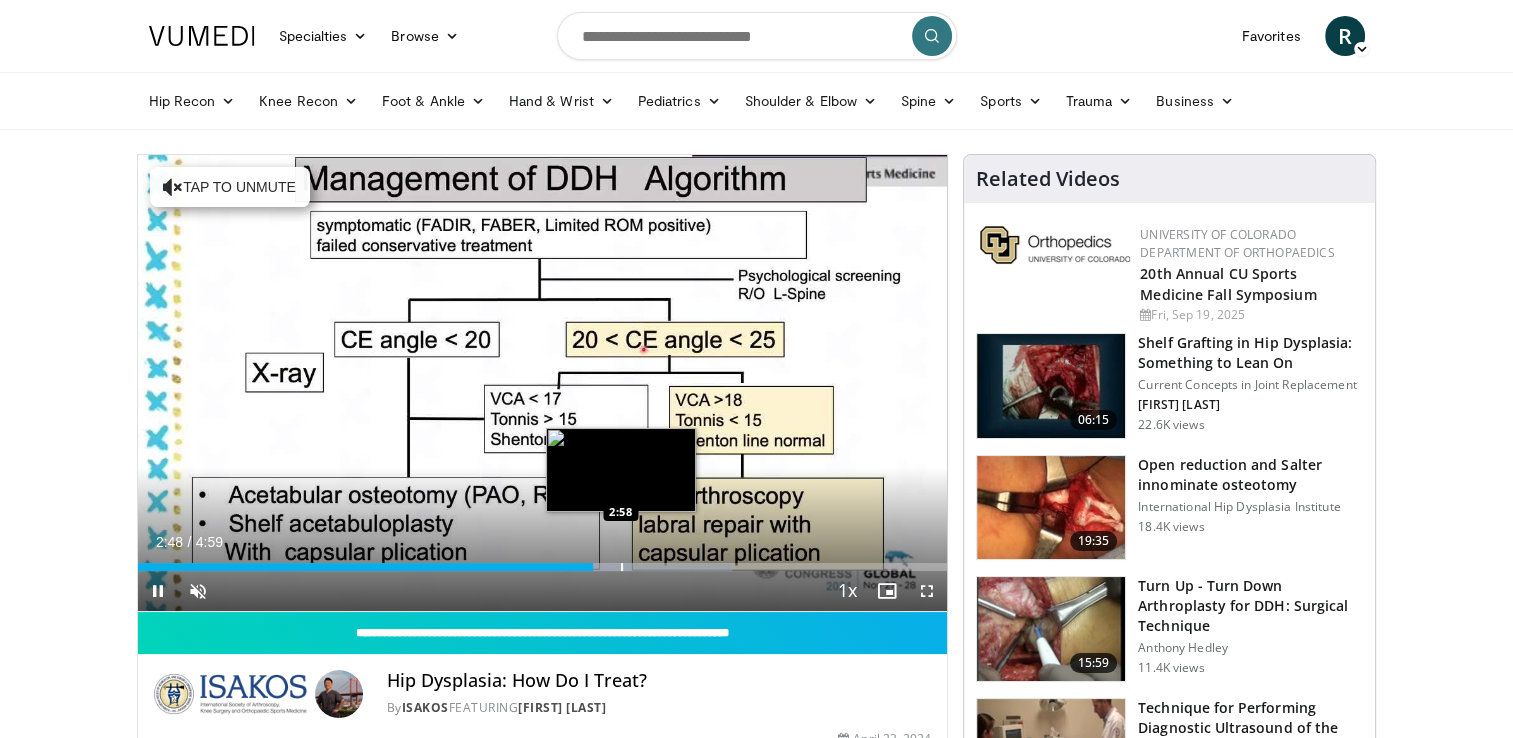 click at bounding box center (622, 567) 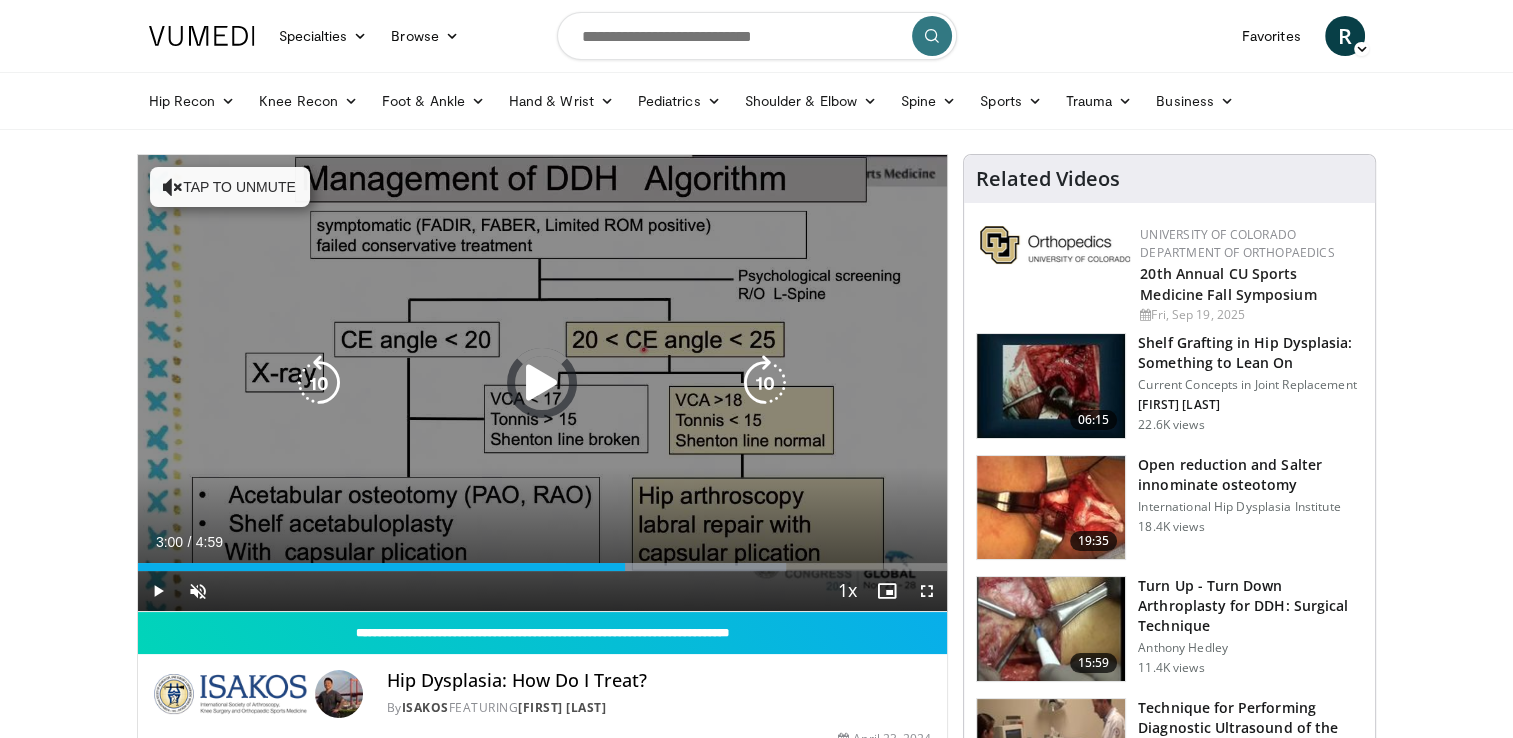 click on "Loaded :  80.15% 3:00 2:56" at bounding box center [543, 567] 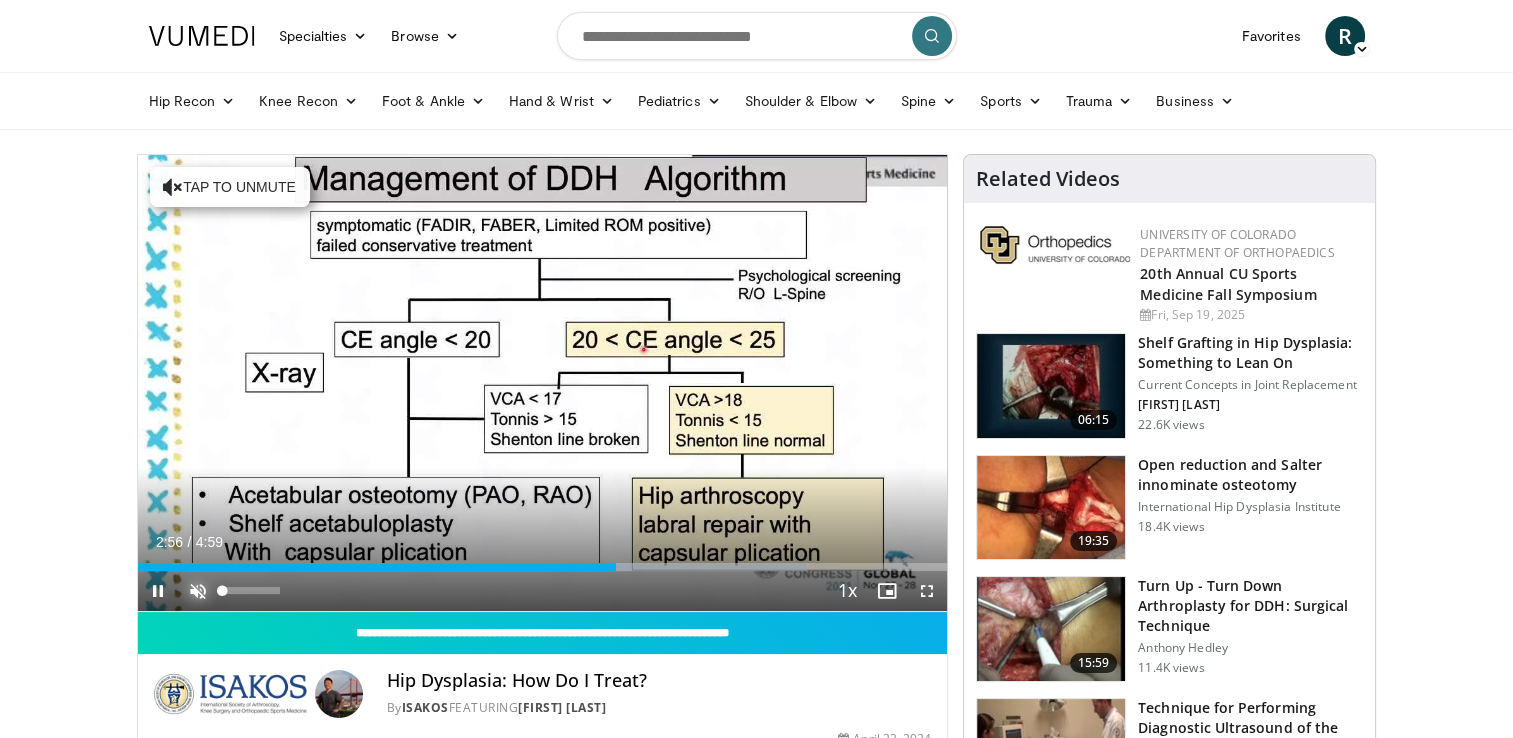 click at bounding box center [198, 591] 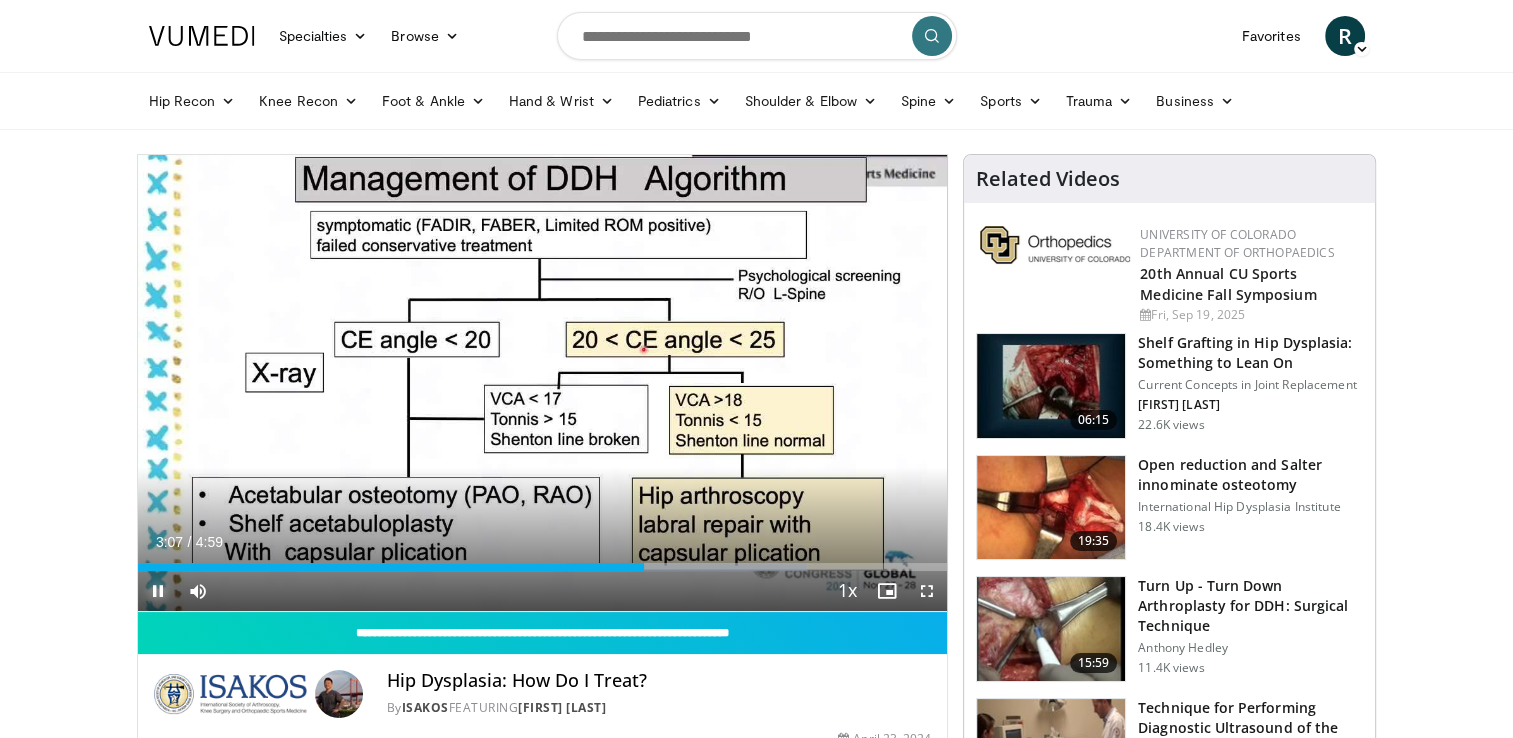 click at bounding box center (158, 591) 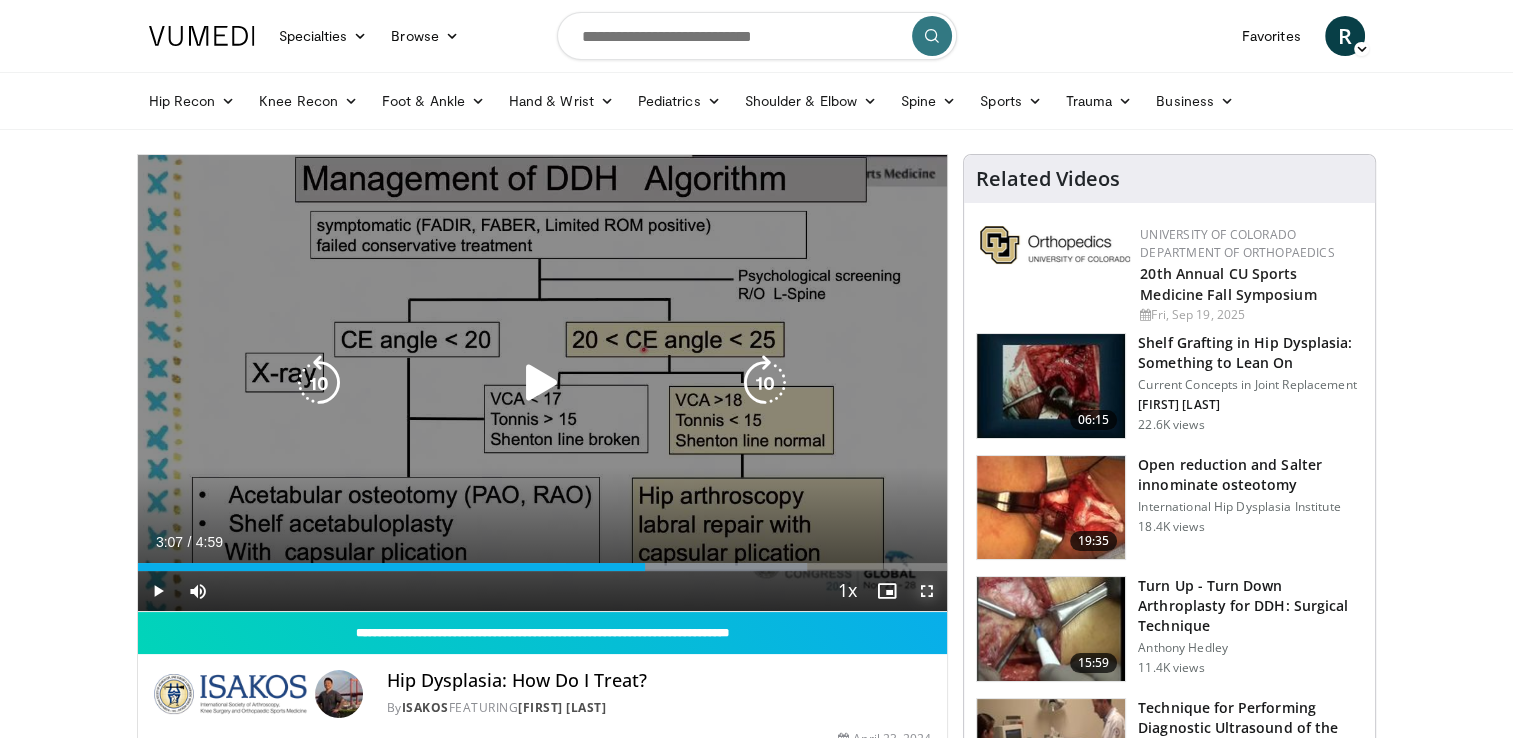 click at bounding box center (927, 591) 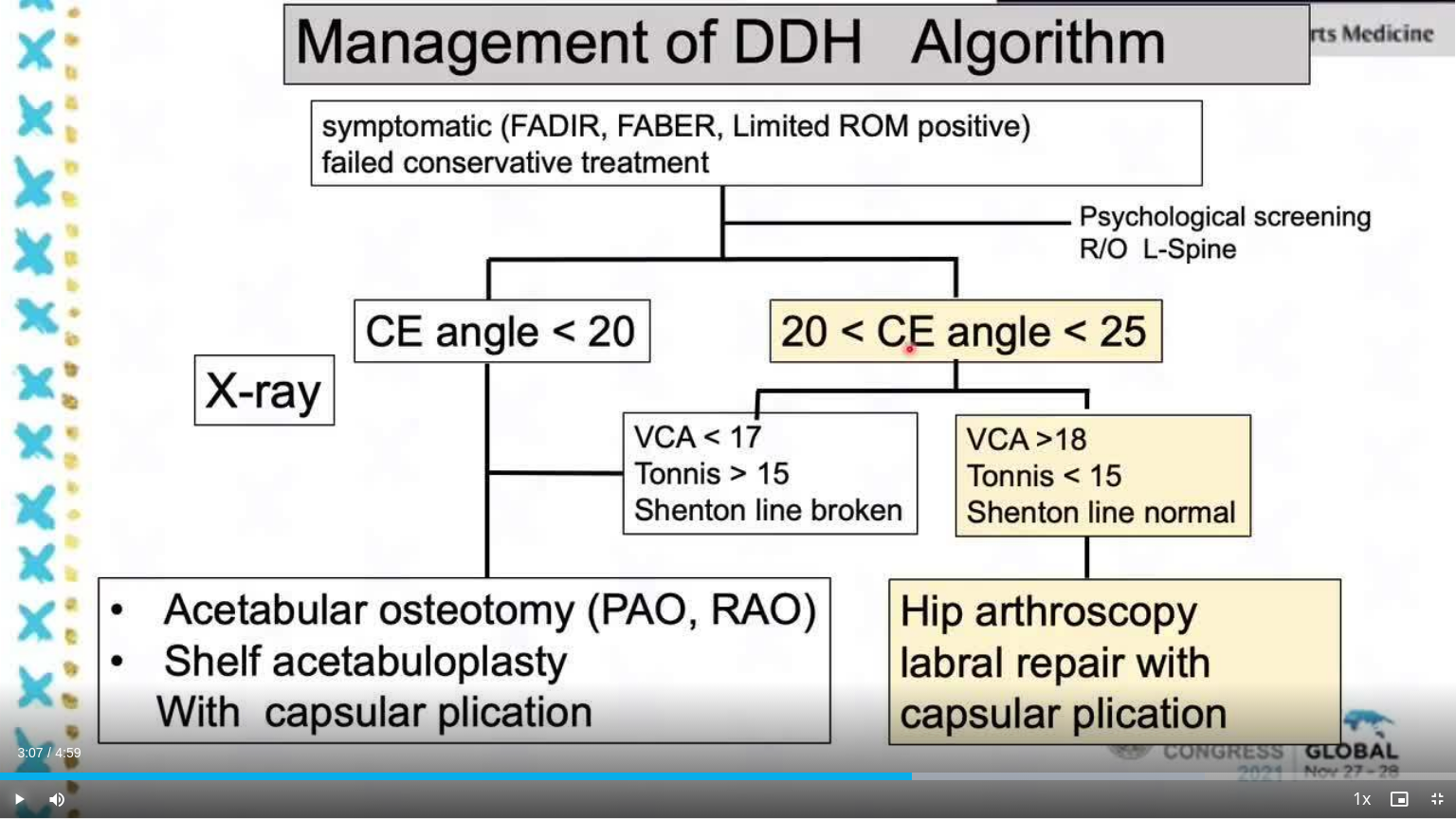 click at bounding box center [19, 799] 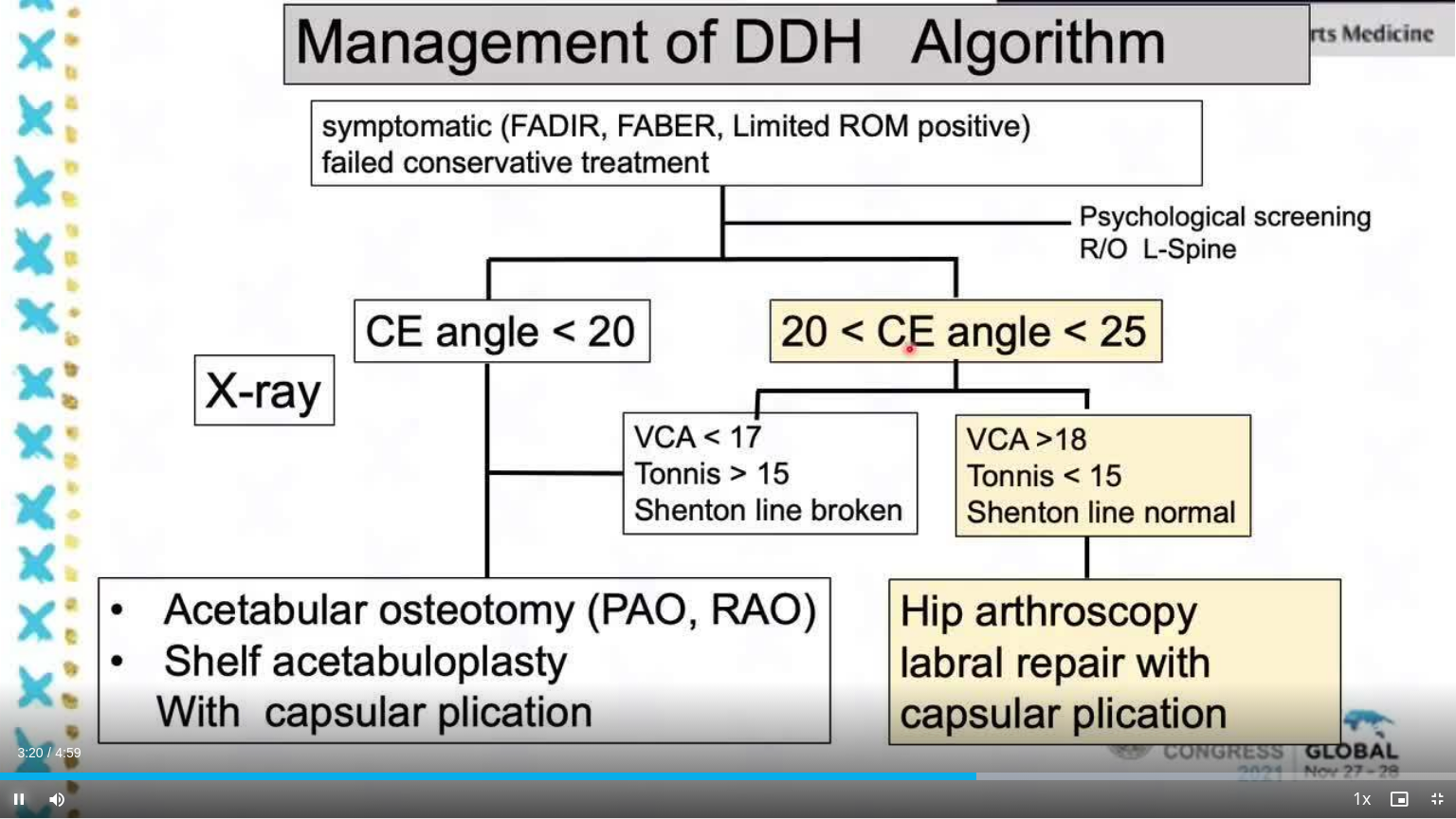 click at bounding box center [19, 799] 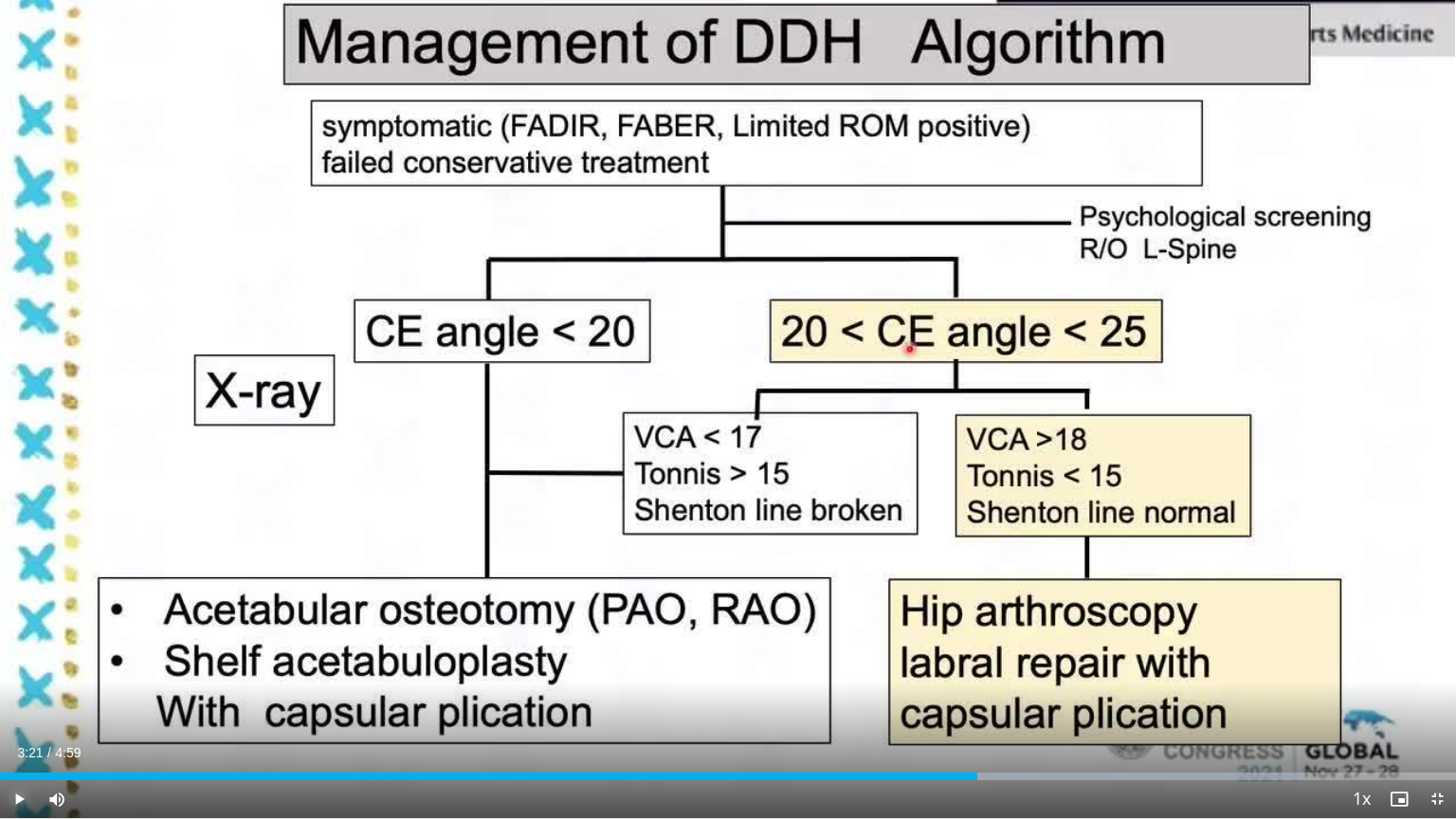click at bounding box center (19, 799) 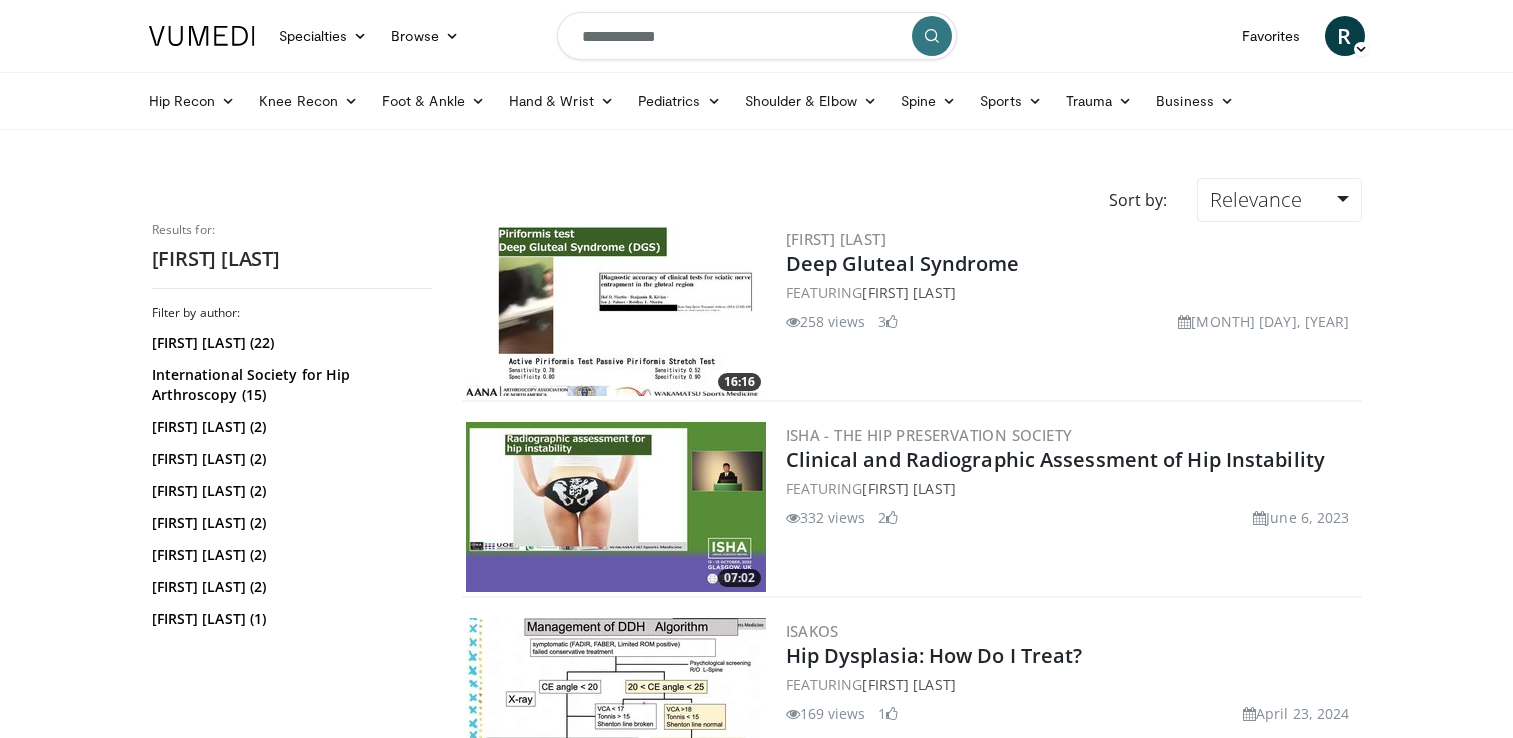 scroll, scrollTop: 384, scrollLeft: 0, axis: vertical 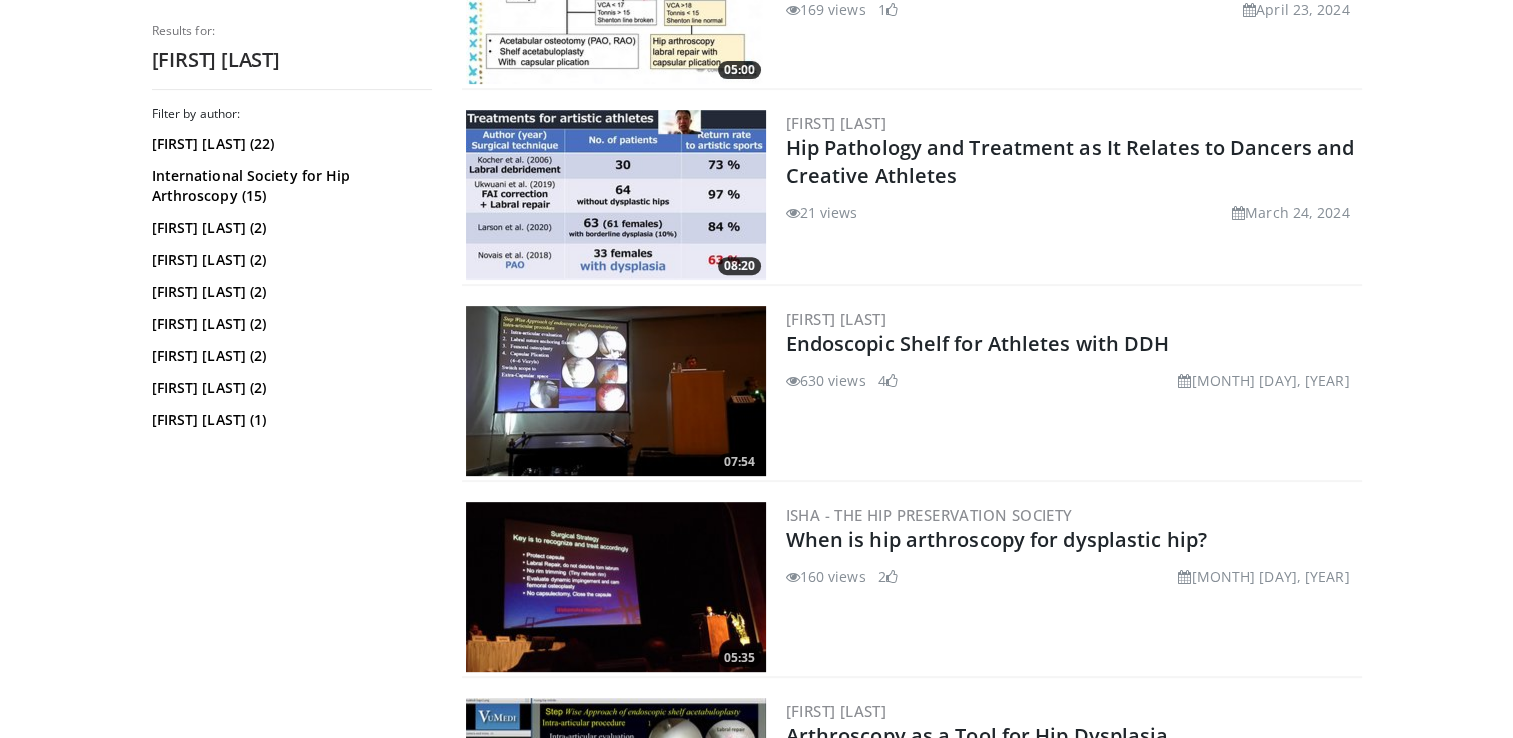 click at bounding box center [616, 391] 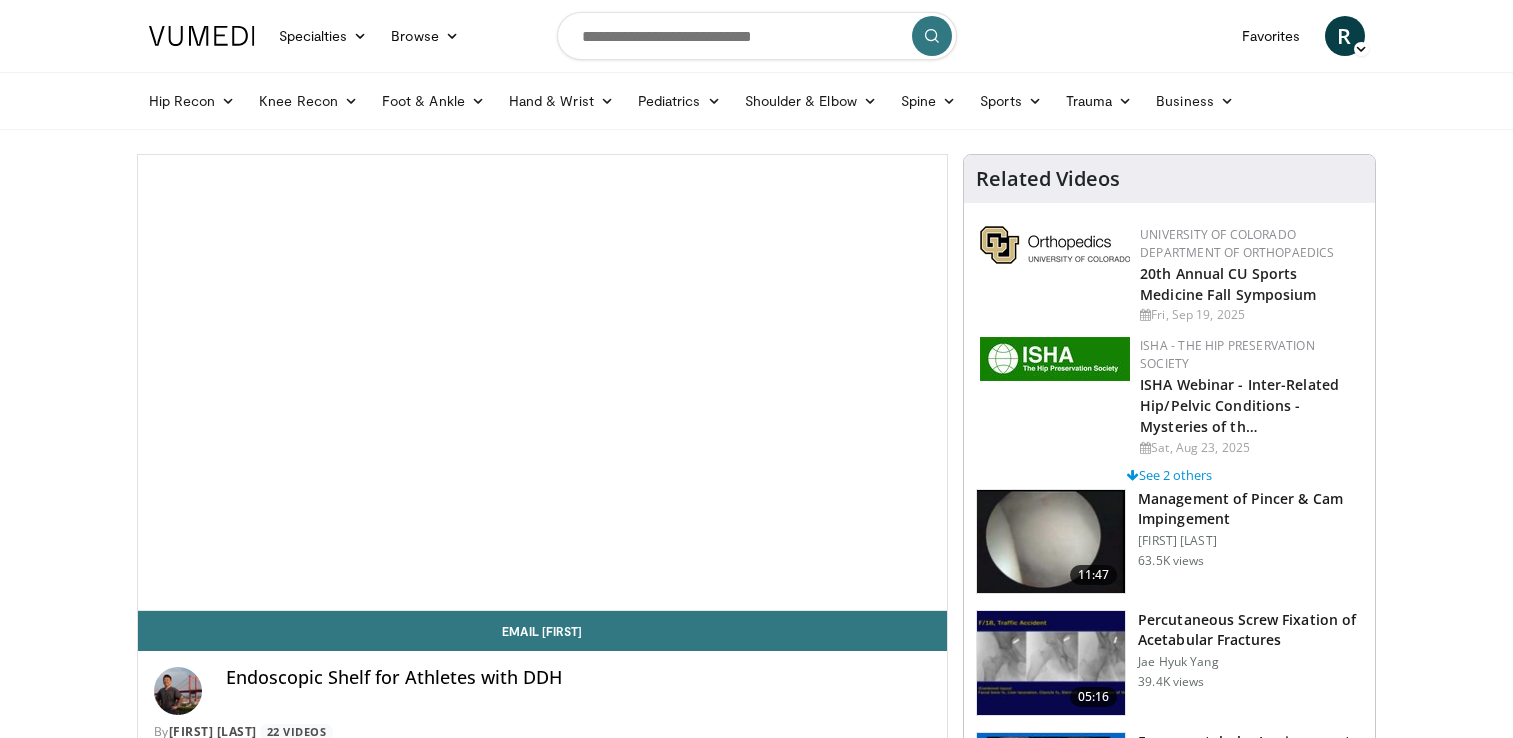 scroll, scrollTop: 0, scrollLeft: 0, axis: both 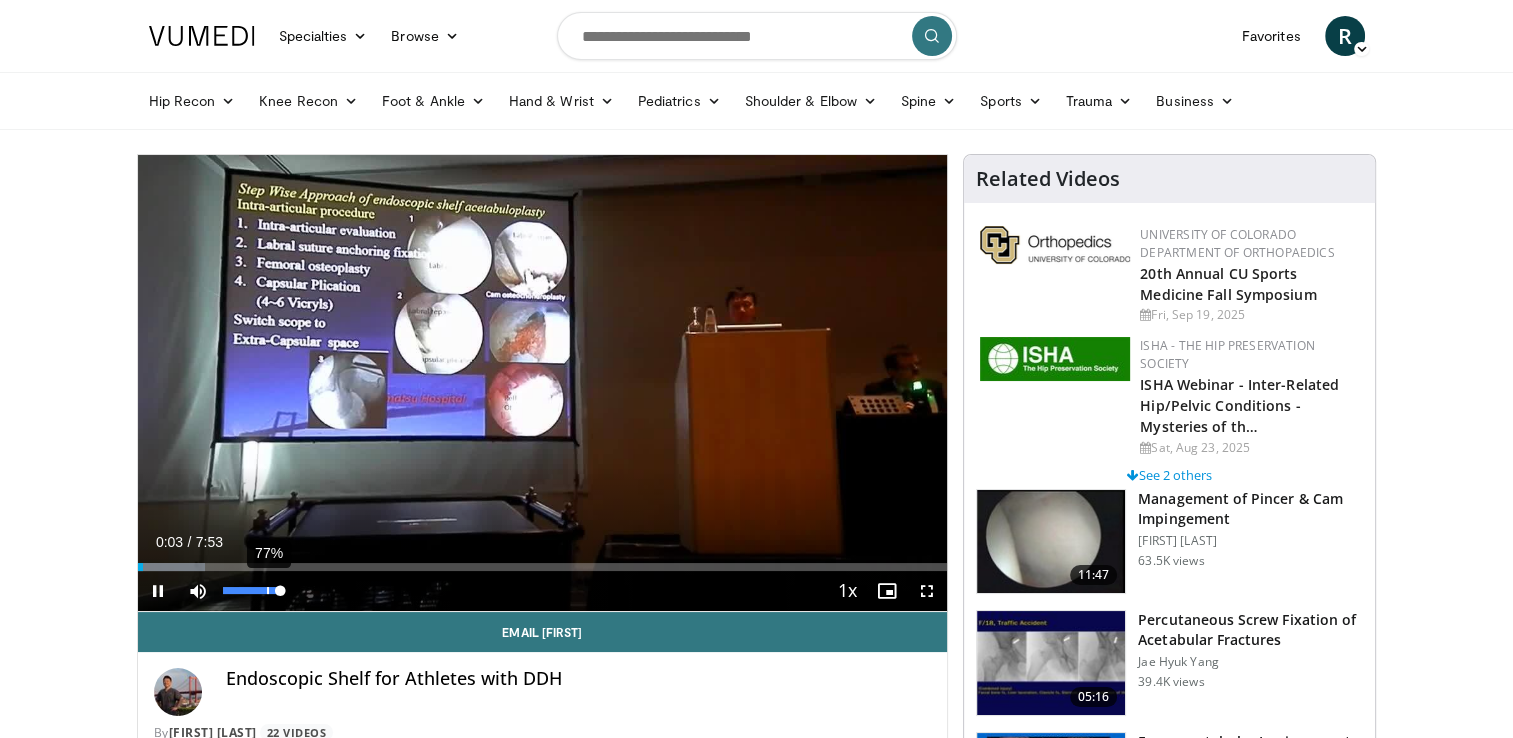 click on "77%" at bounding box center [252, 591] 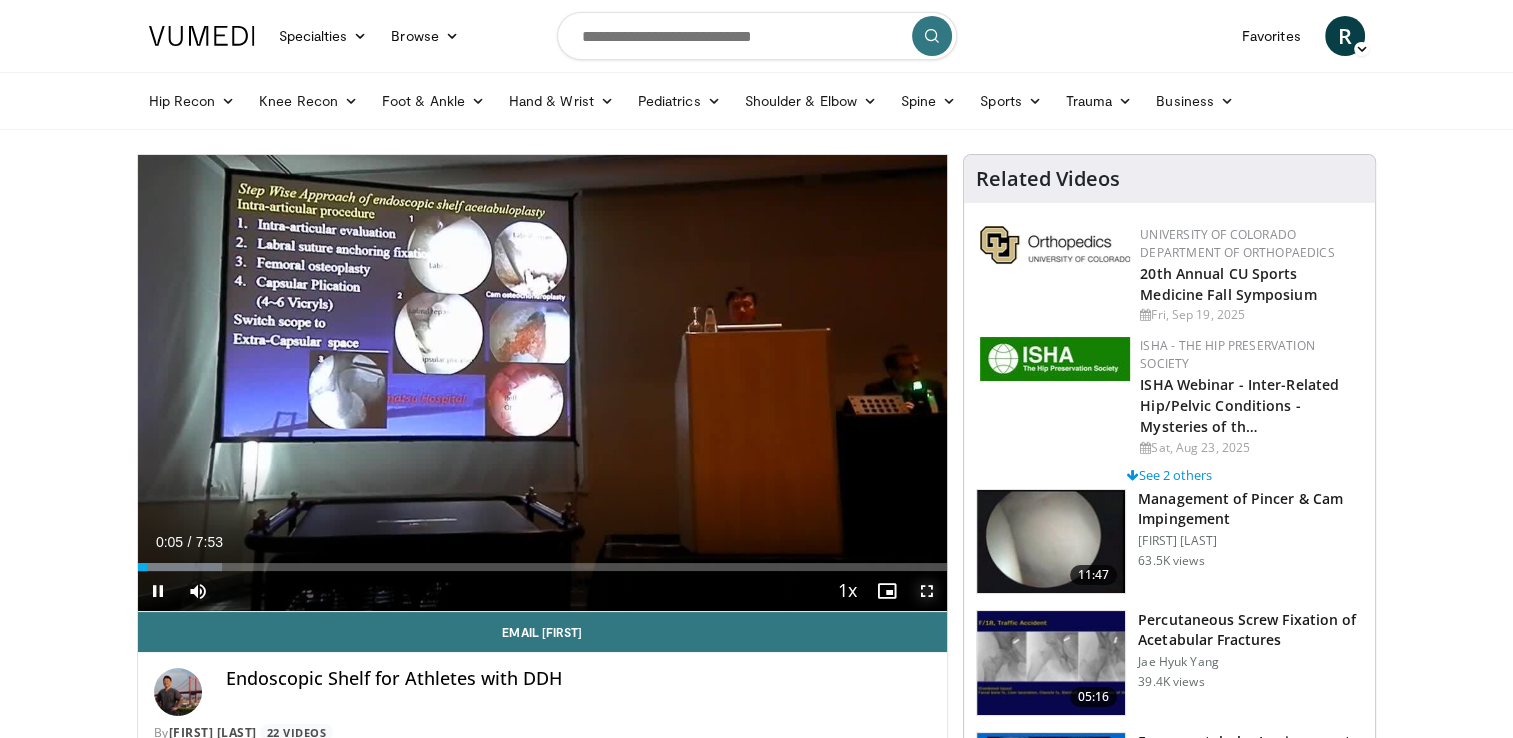 click at bounding box center [927, 591] 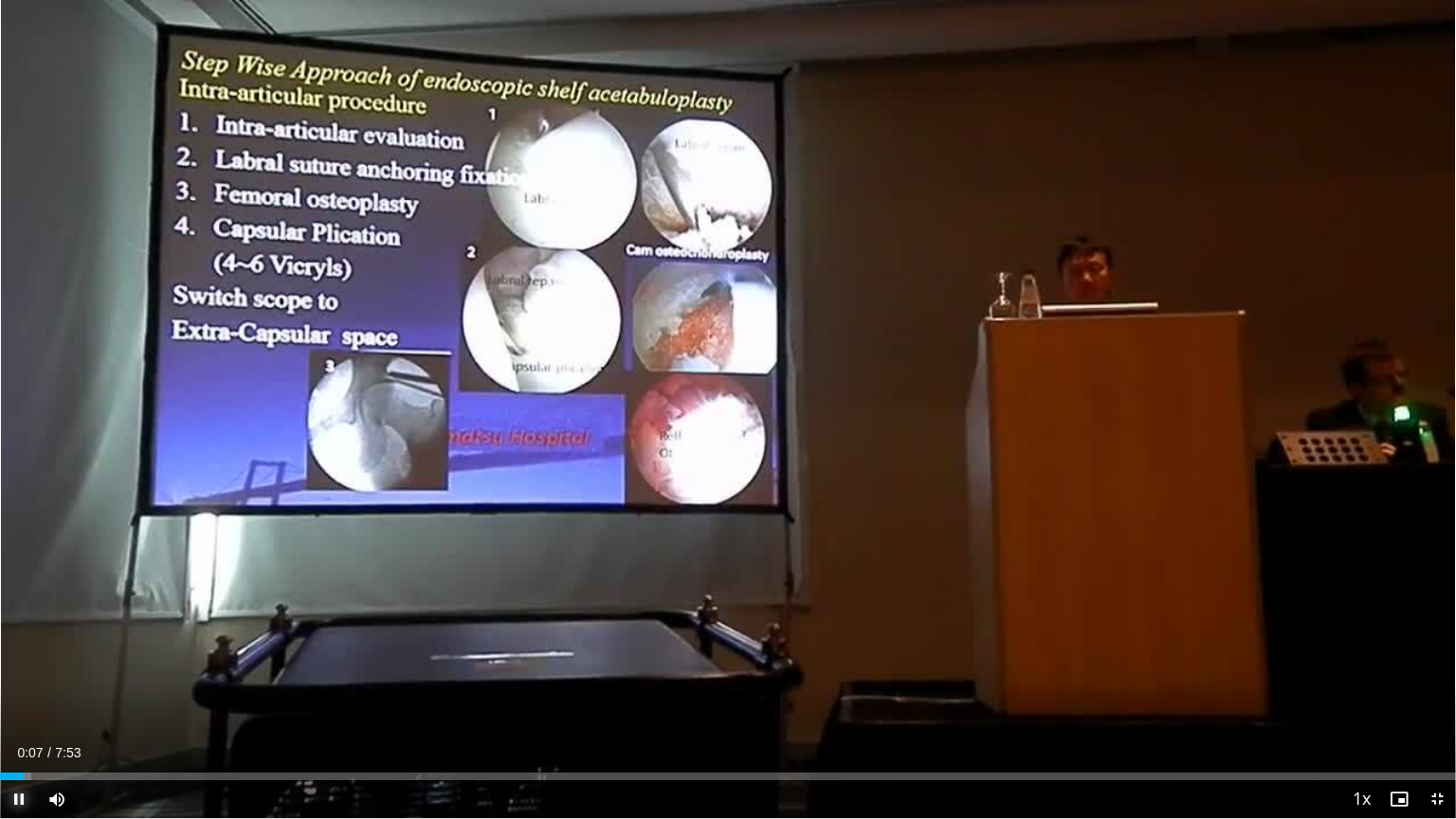 click at bounding box center (19, 799) 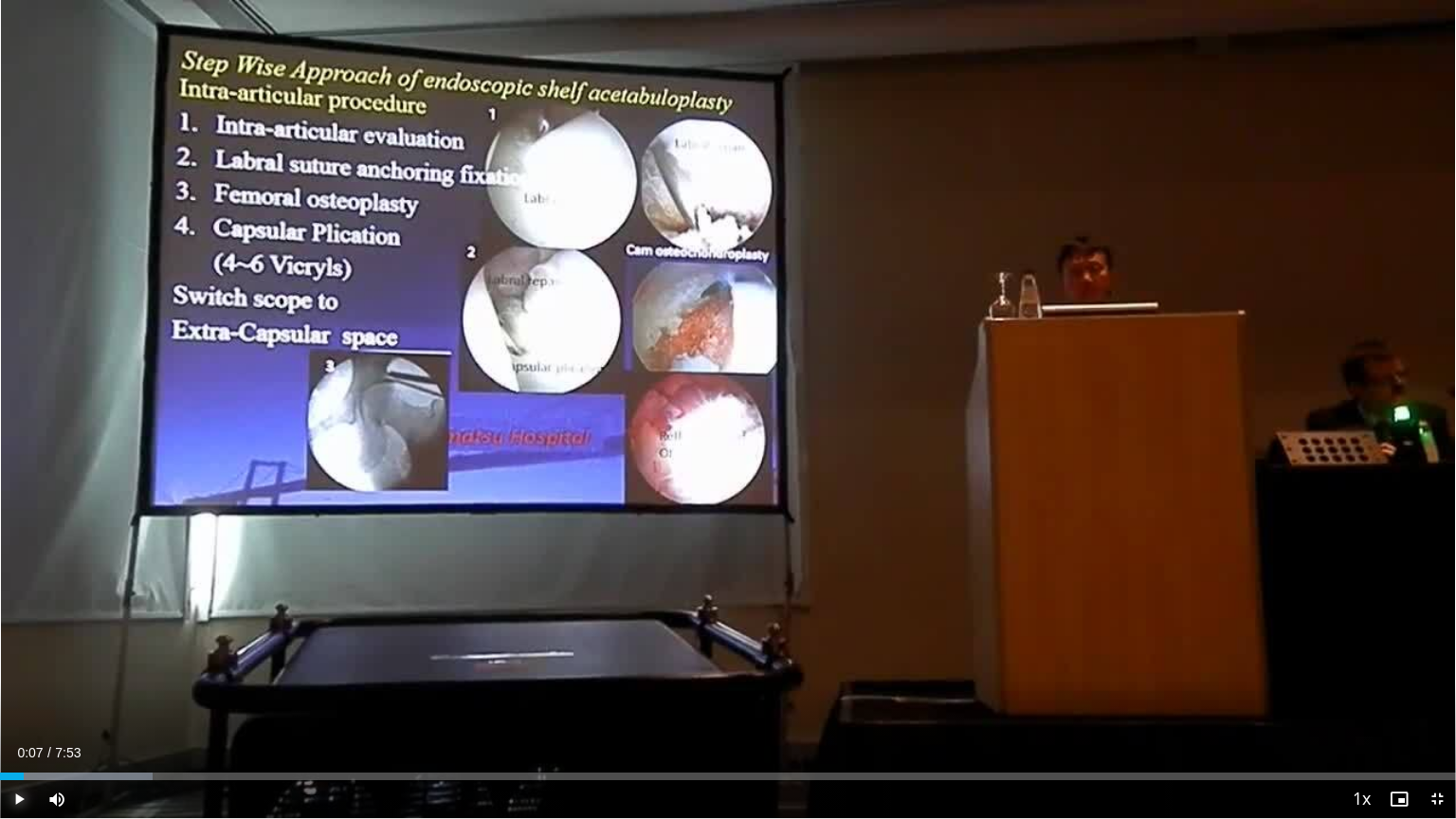 click at bounding box center (19, 799) 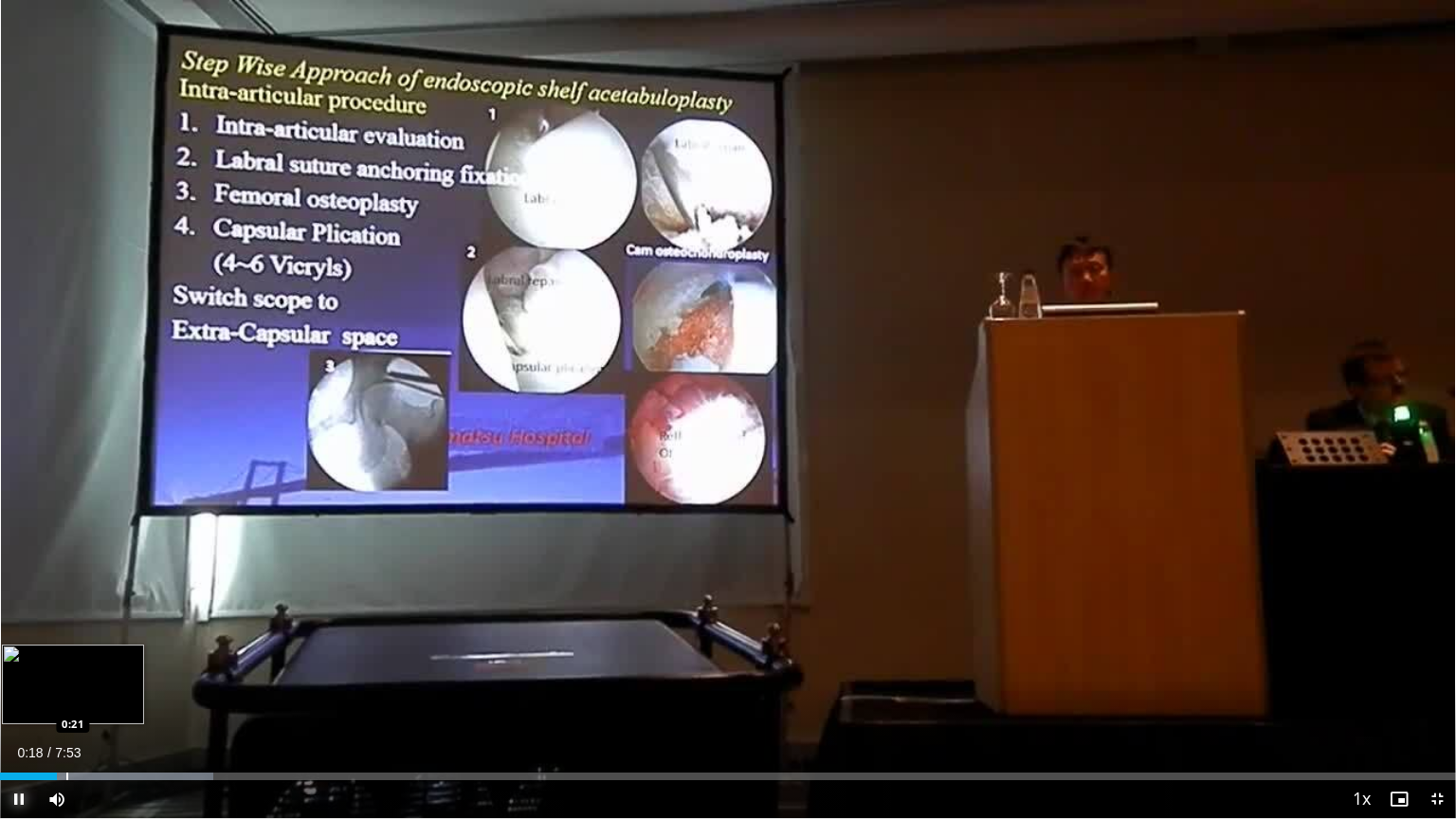 click at bounding box center [67, 776] 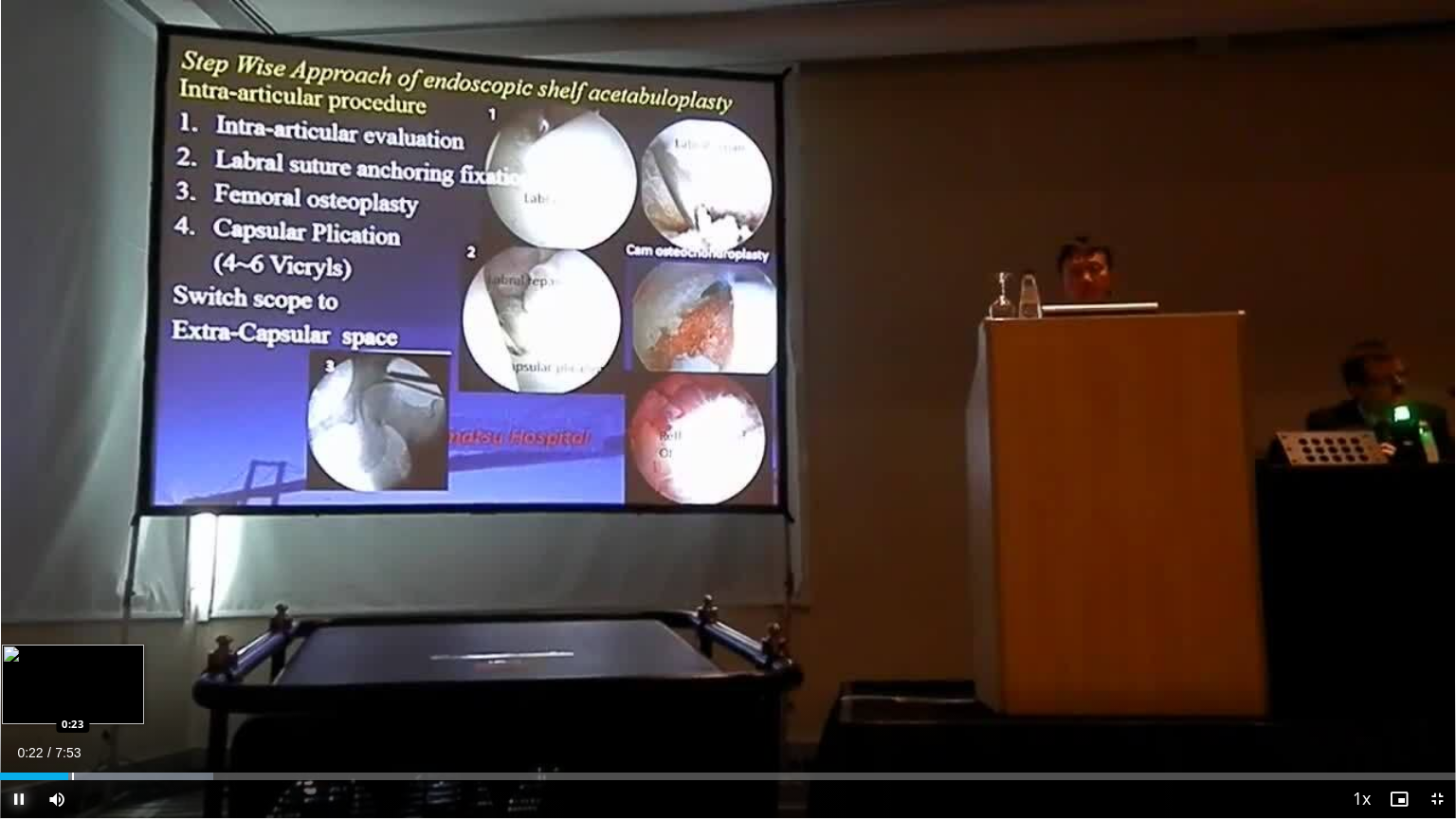 click at bounding box center (73, 776) 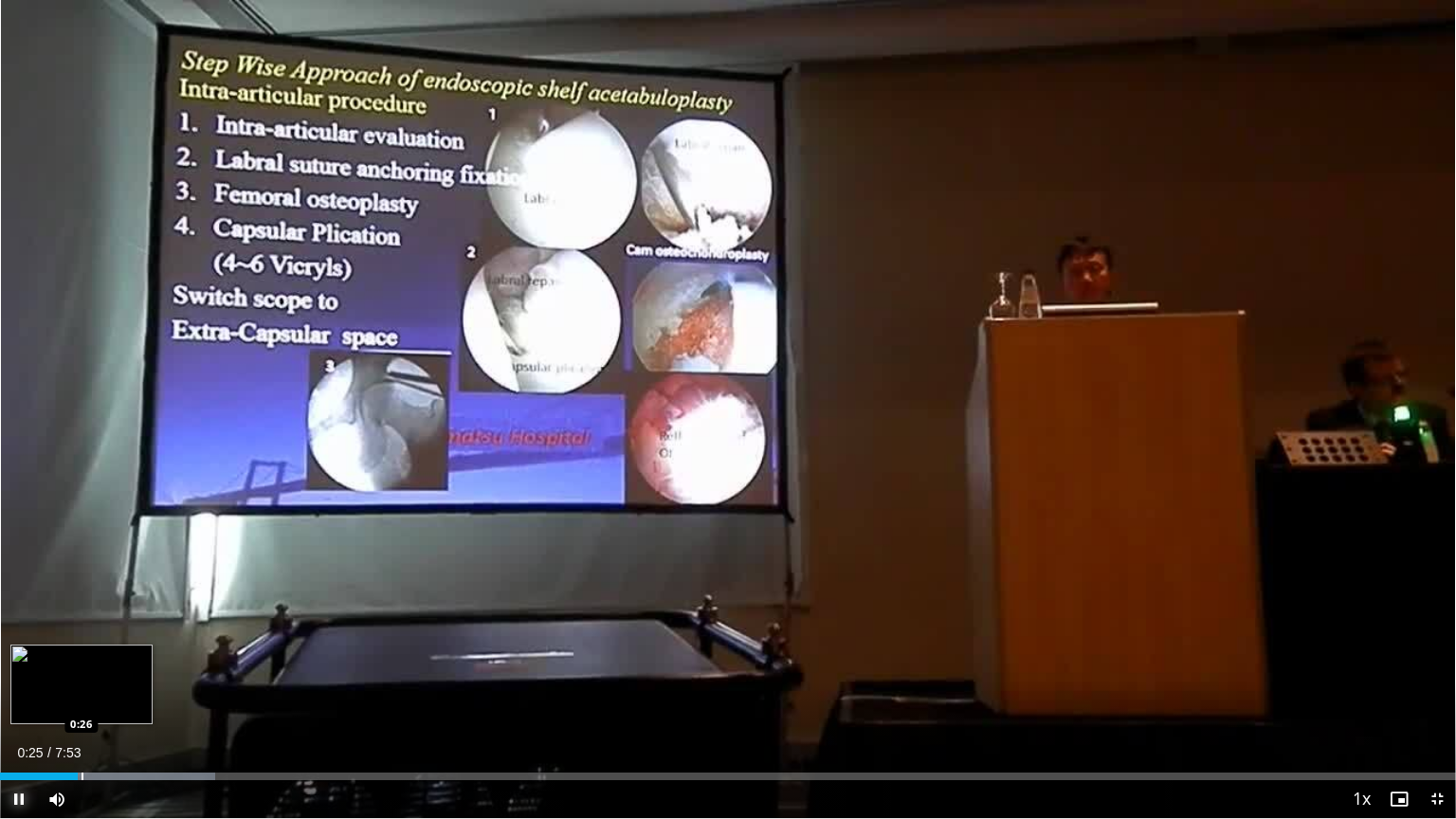click at bounding box center (82, 776) 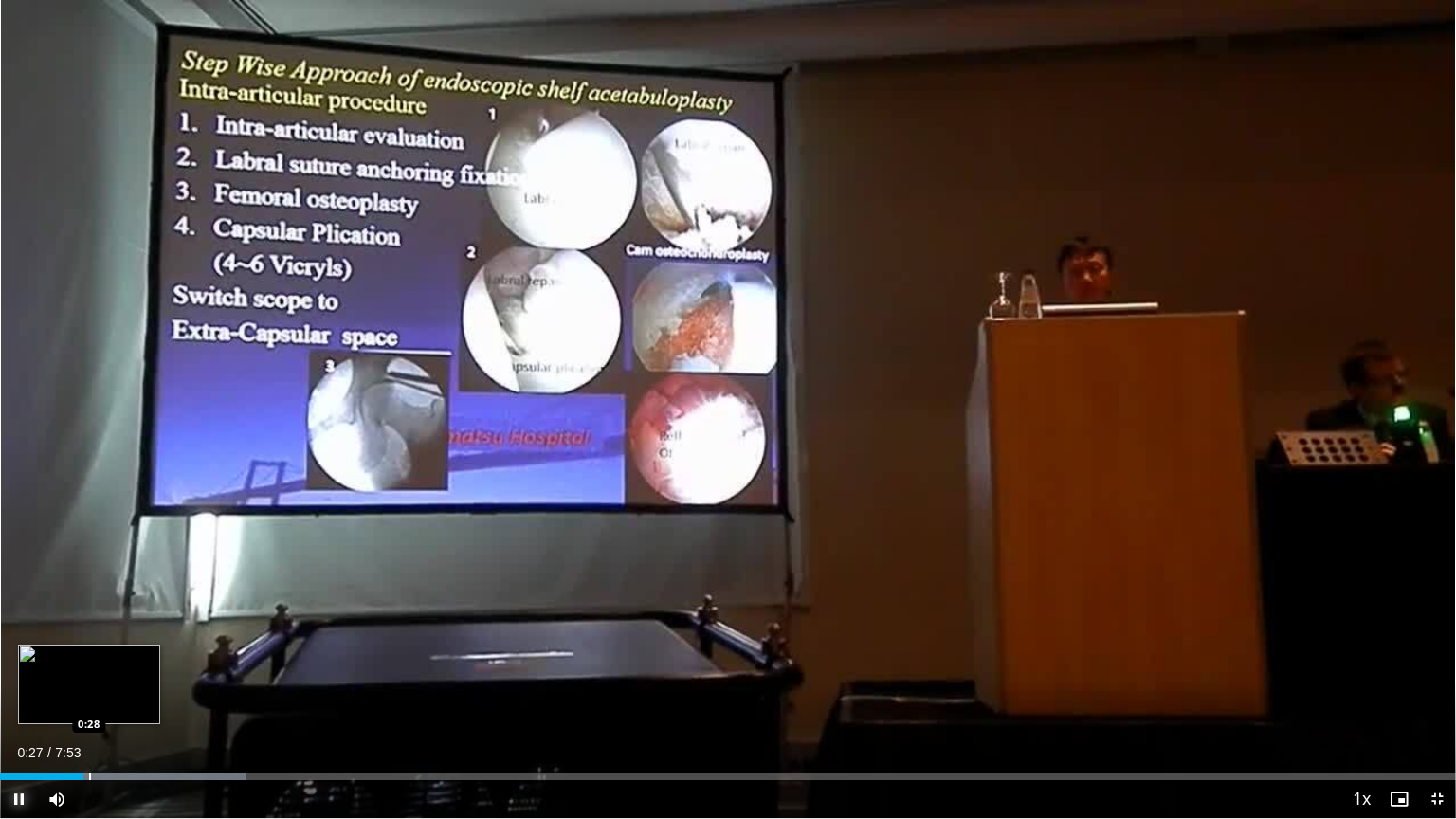 click at bounding box center (90, 776) 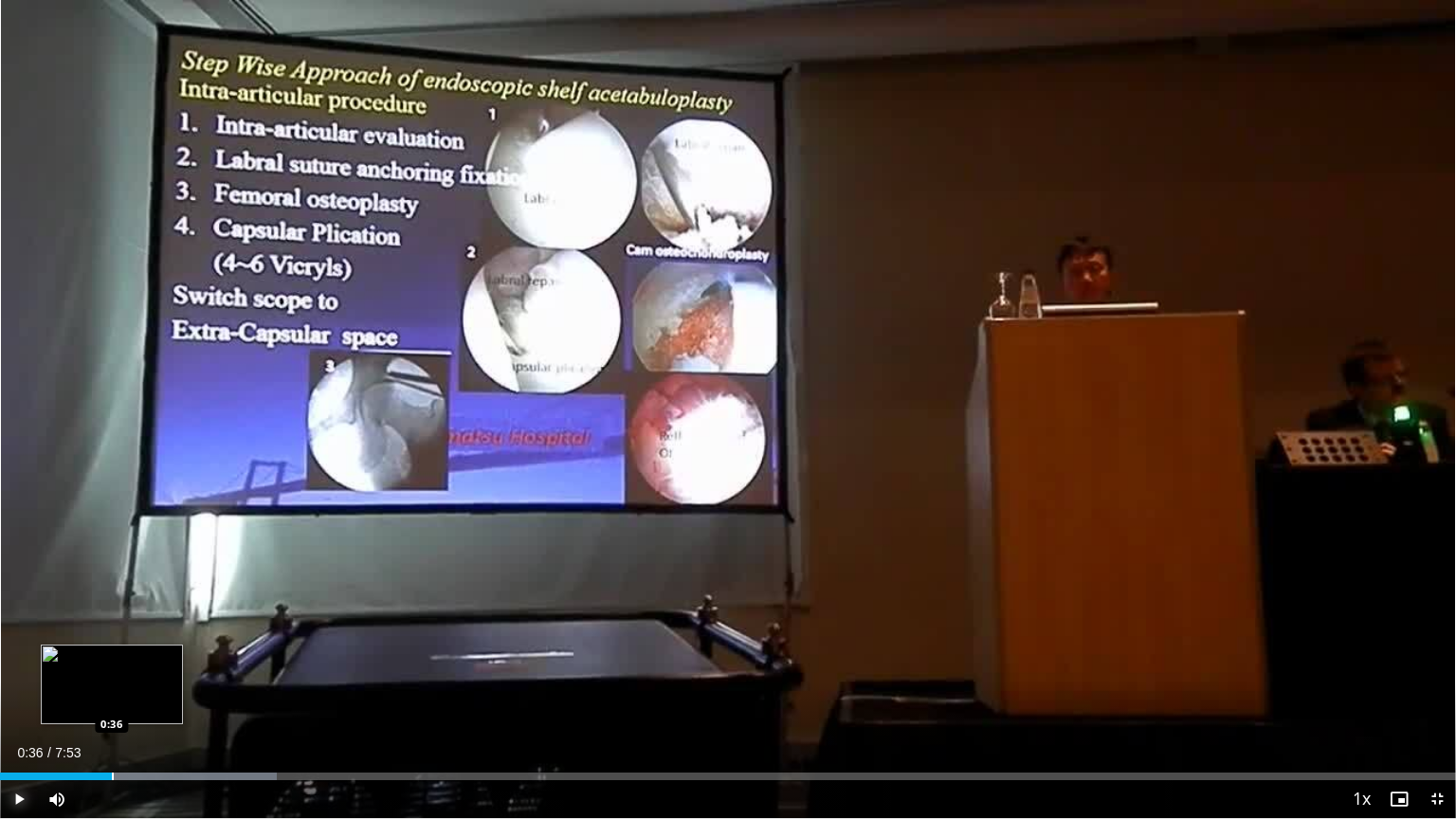 click at bounding box center [113, 776] 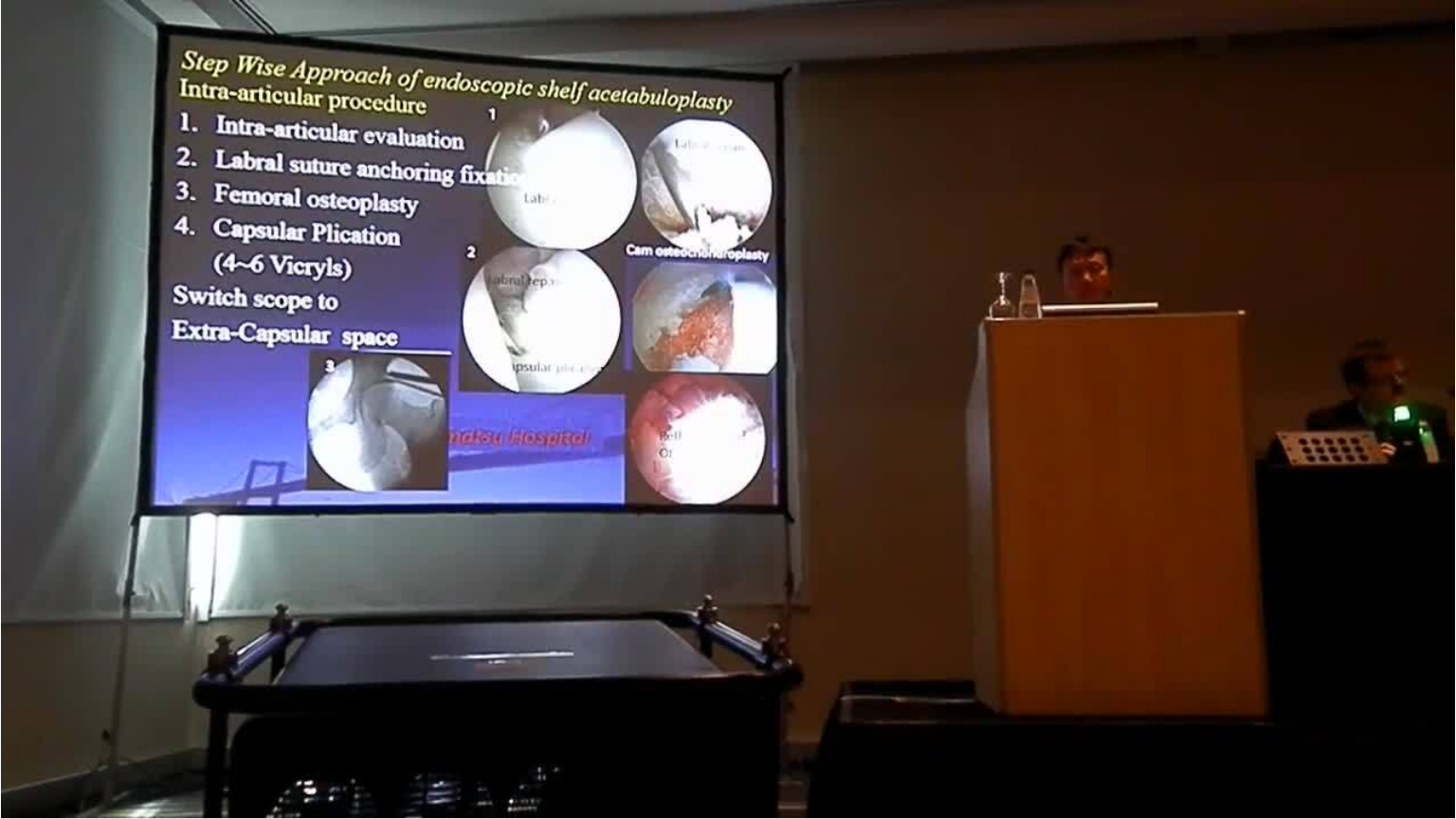 click on "10 seconds
Tap to unmute" at bounding box center (728, 409) 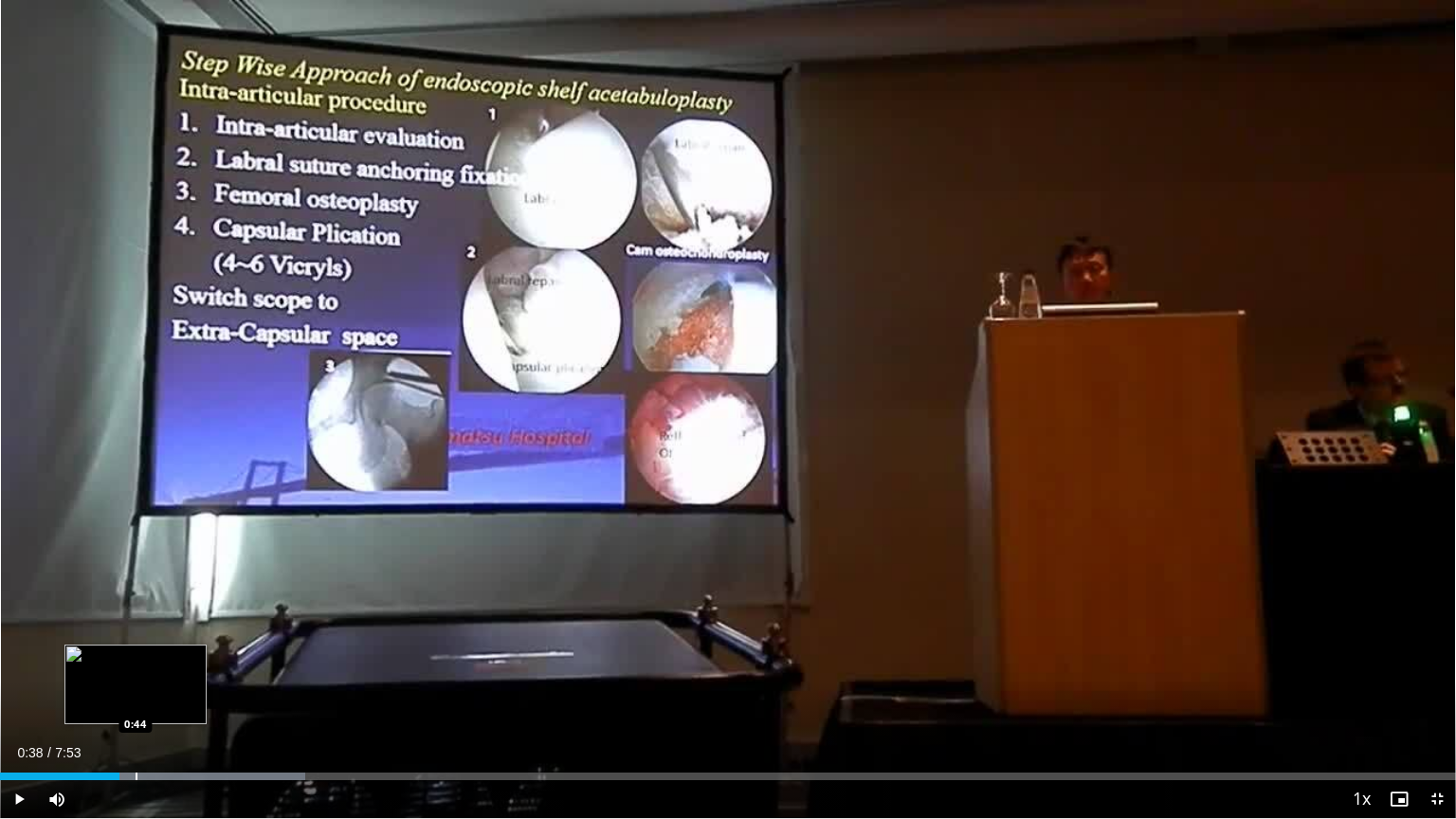 click at bounding box center [136, 776] 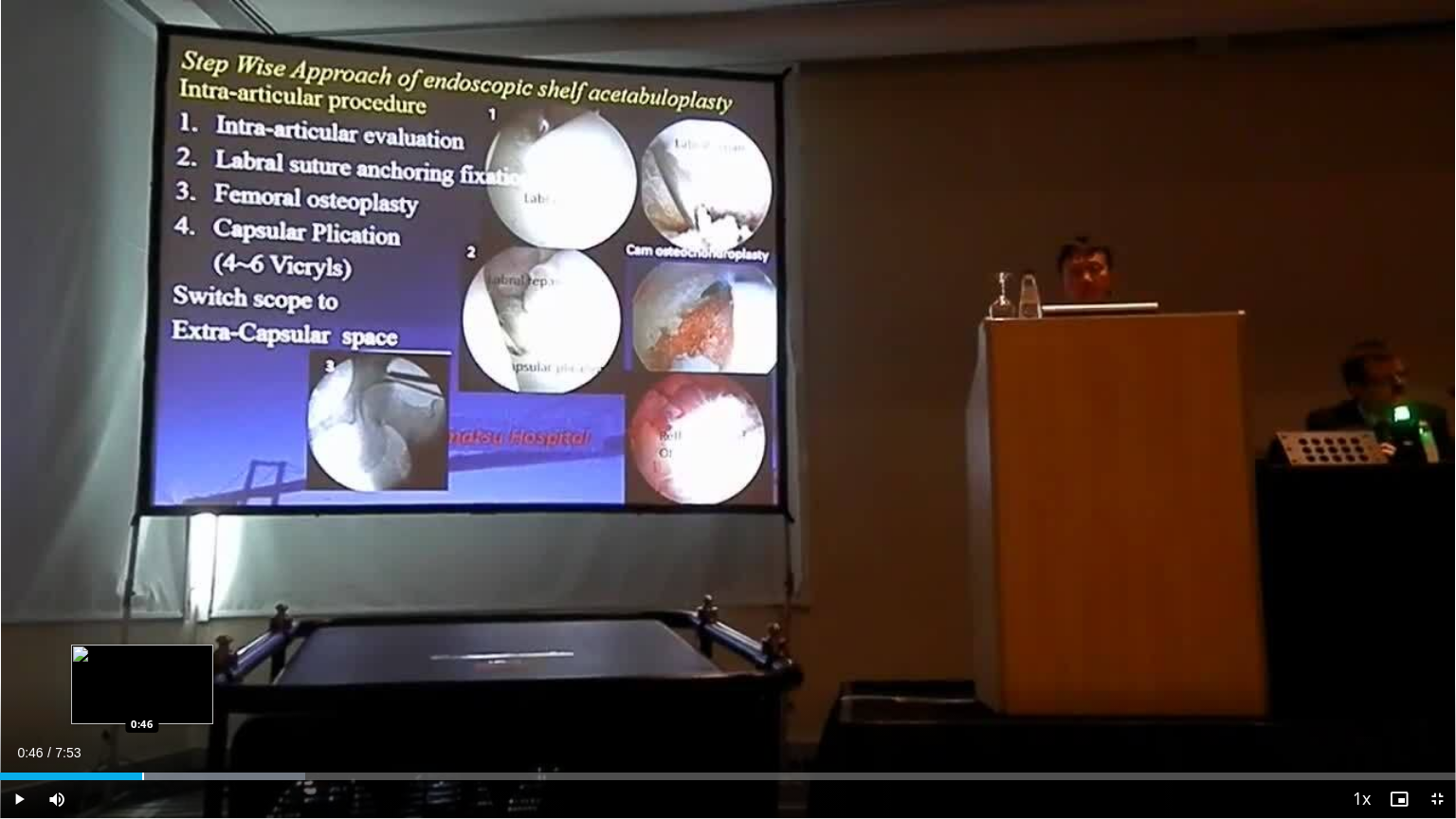click at bounding box center [143, 776] 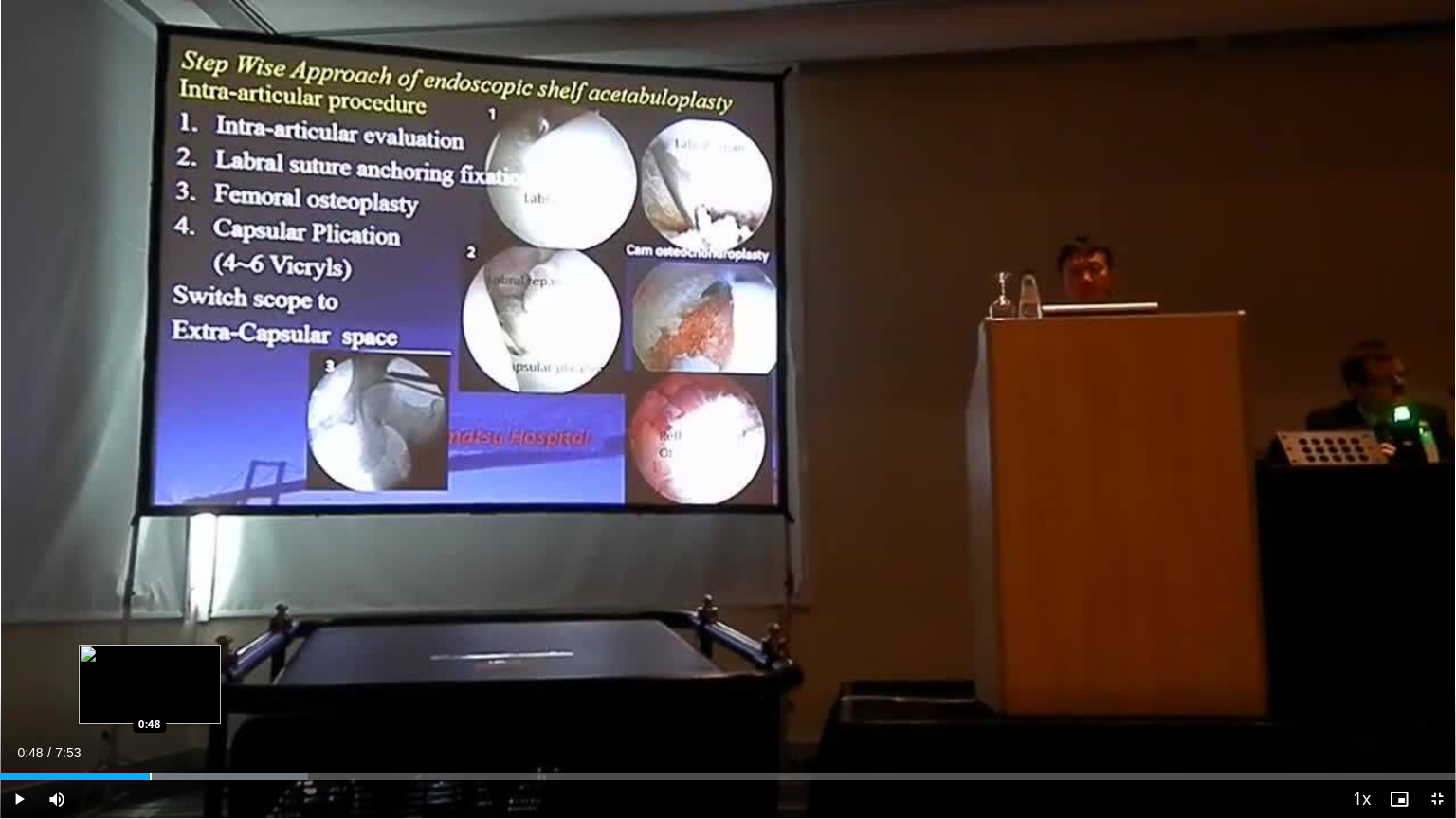 click at bounding box center [151, 776] 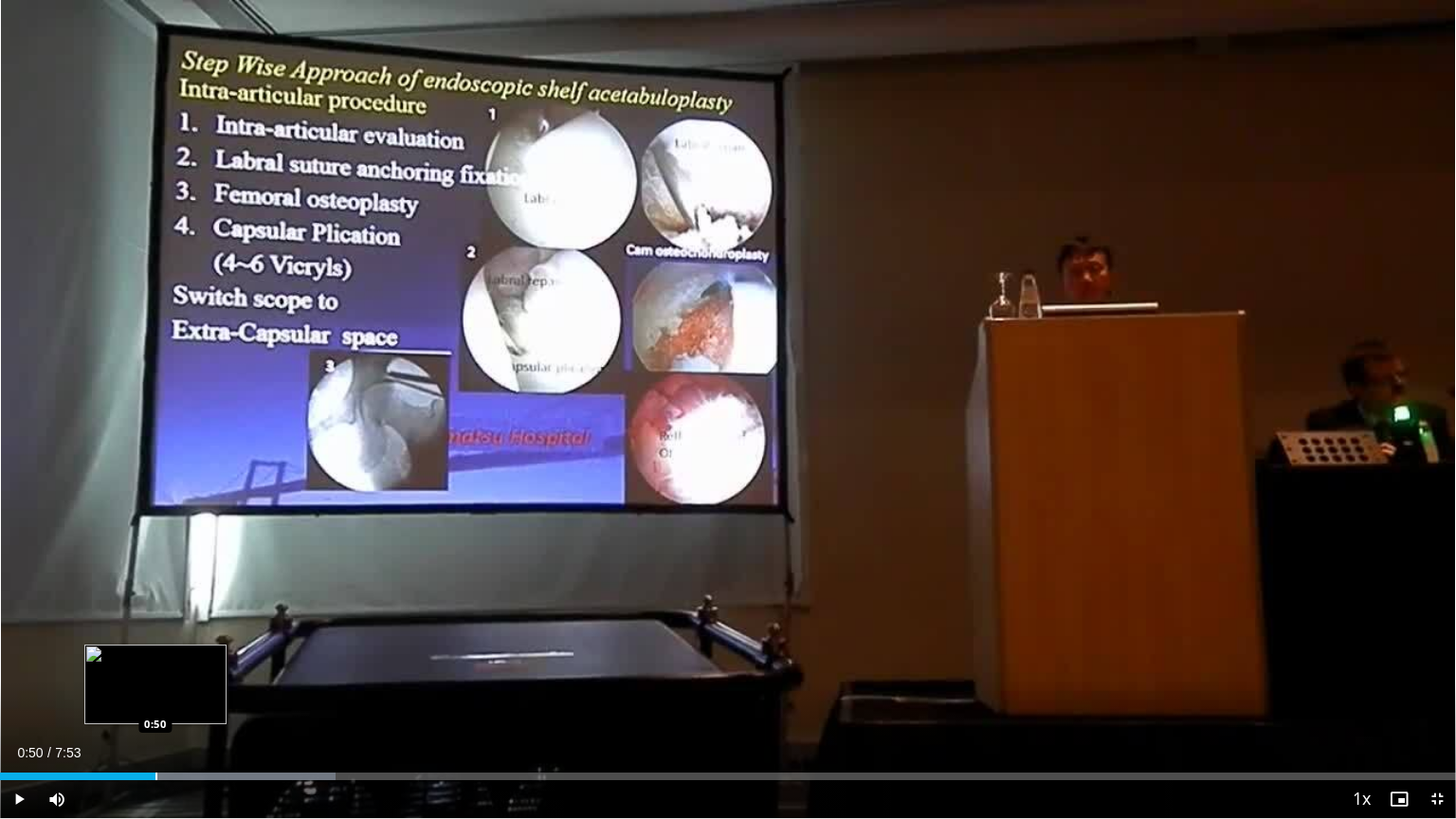 click at bounding box center (156, 776) 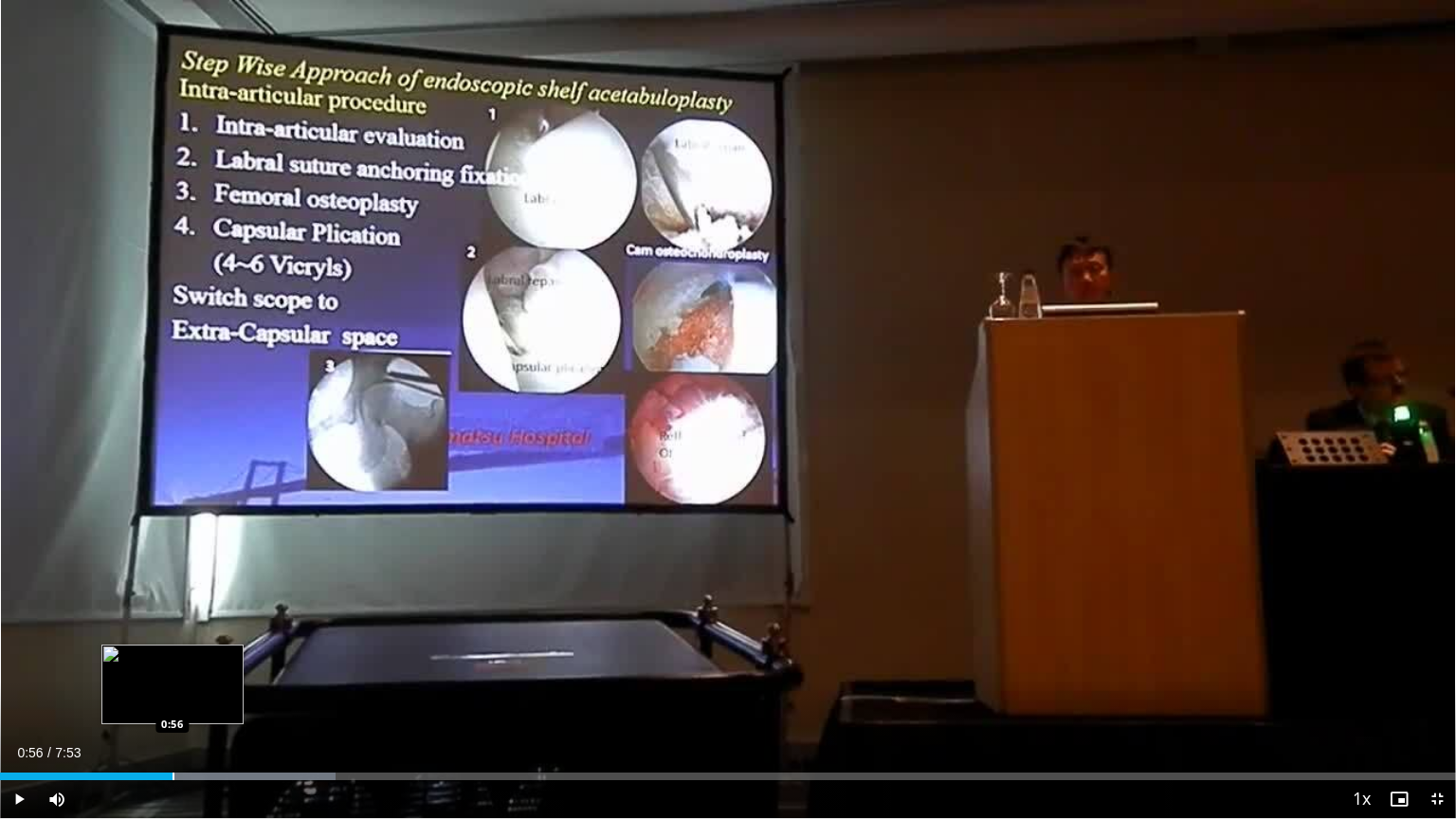 click on "Loaded :  23.04% 0:50 0:56" at bounding box center [728, 771] 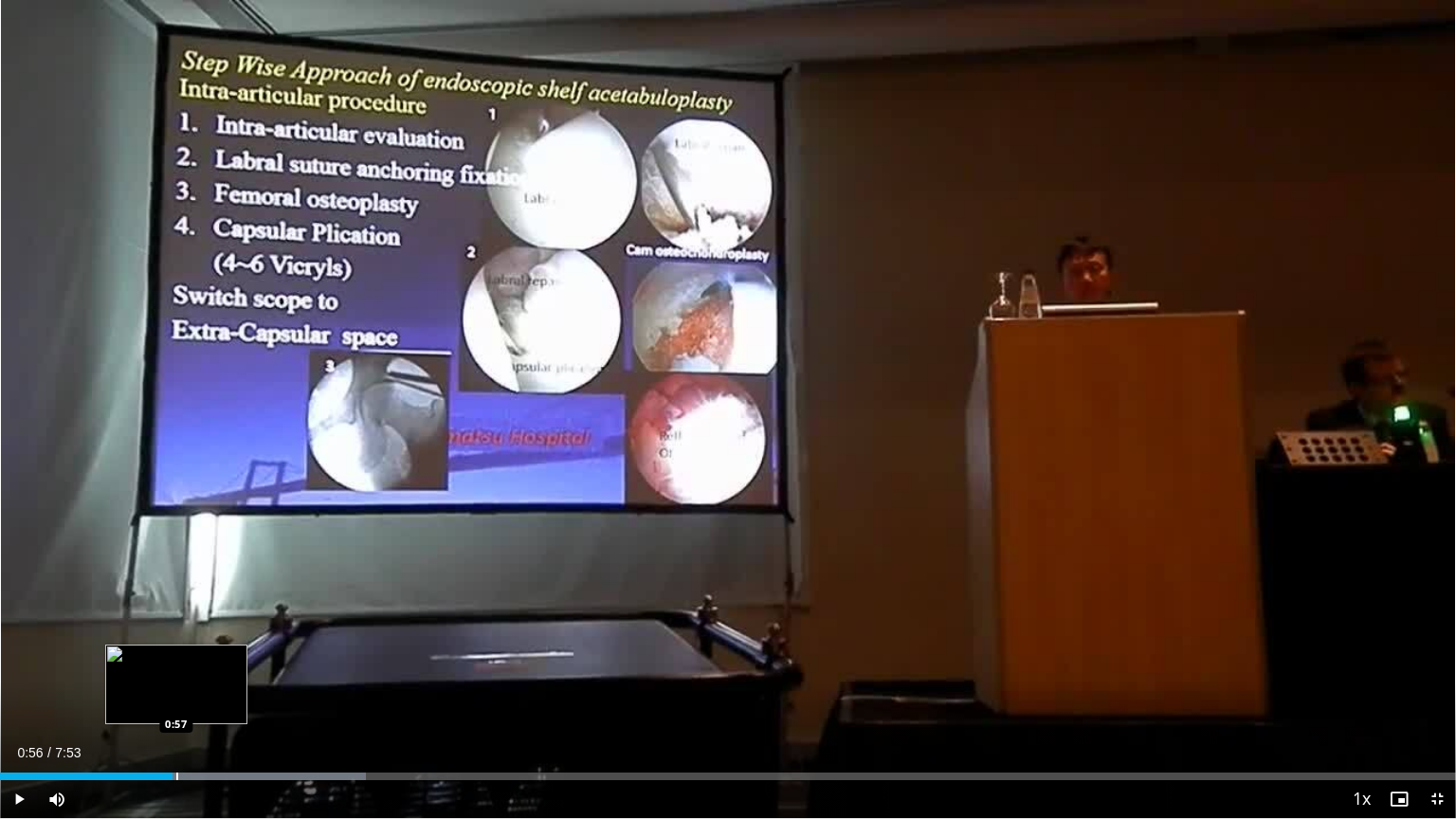 click on "Loaded :  25.14% 0:56 0:57" at bounding box center (728, 771) 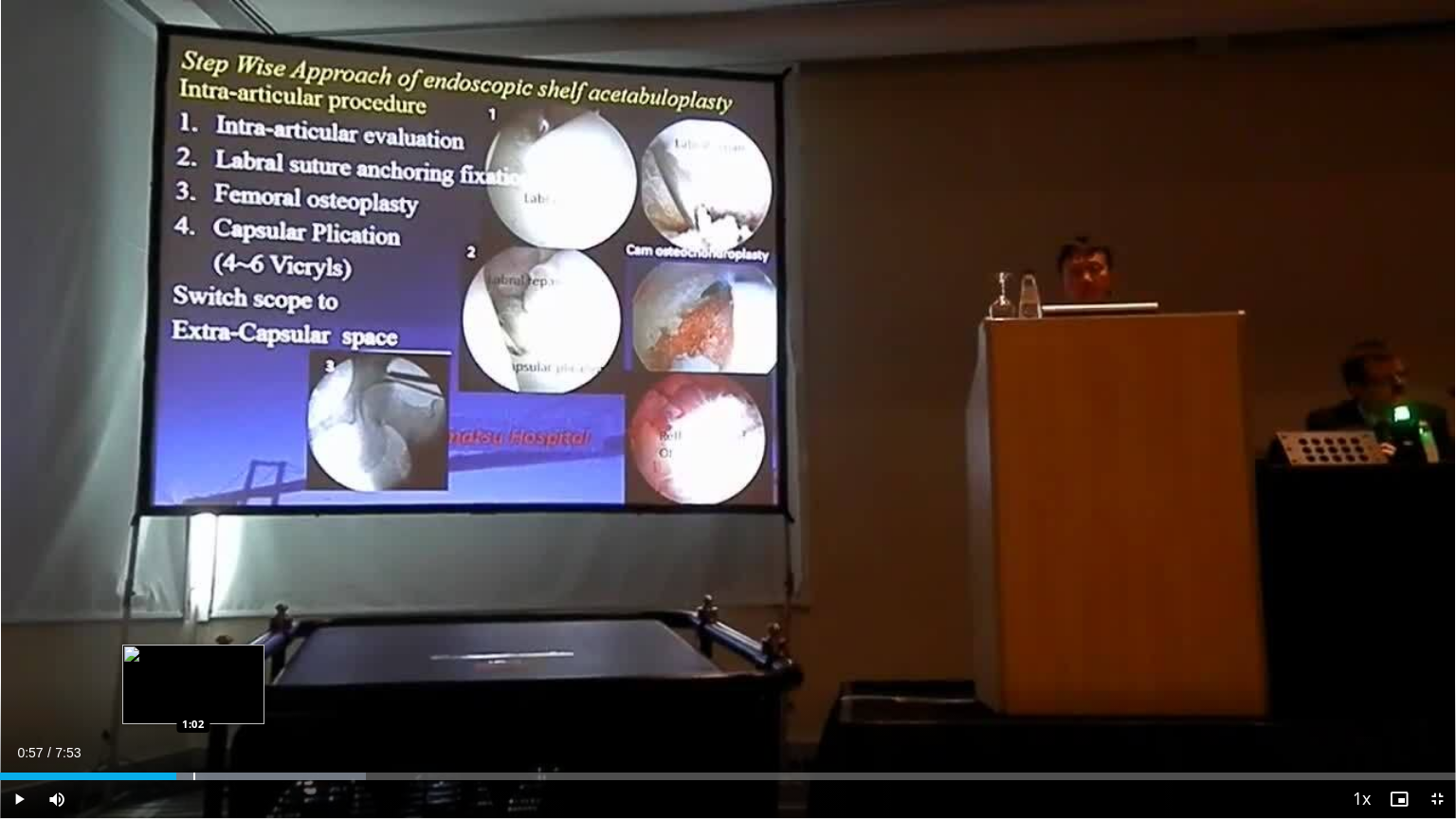 click on "Loaded :  25.14% 0:57 1:02" at bounding box center [728, 771] 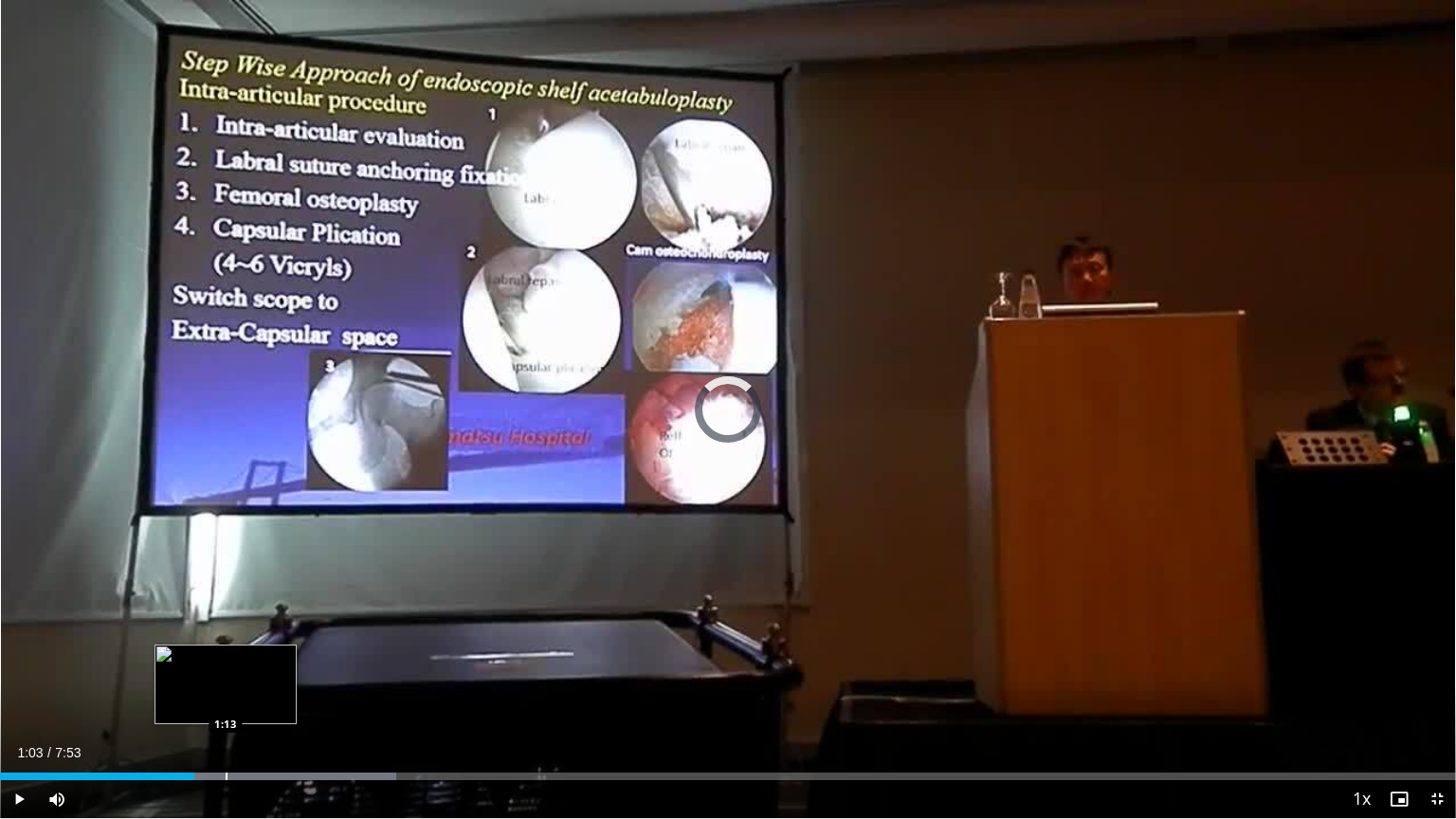 click on "Loaded :  27.23% 1:03 1:13" at bounding box center (728, 771) 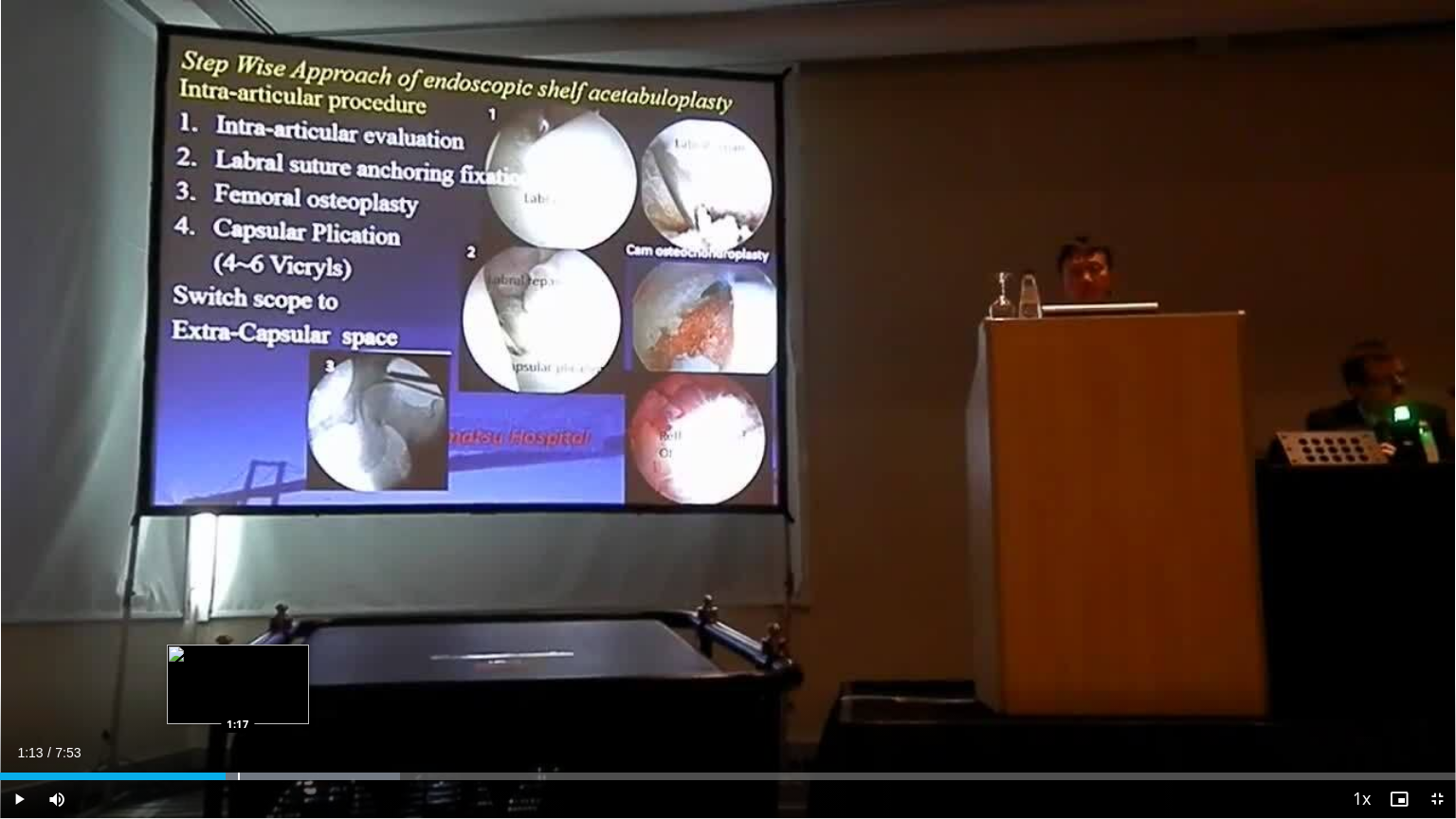 click at bounding box center [239, 776] 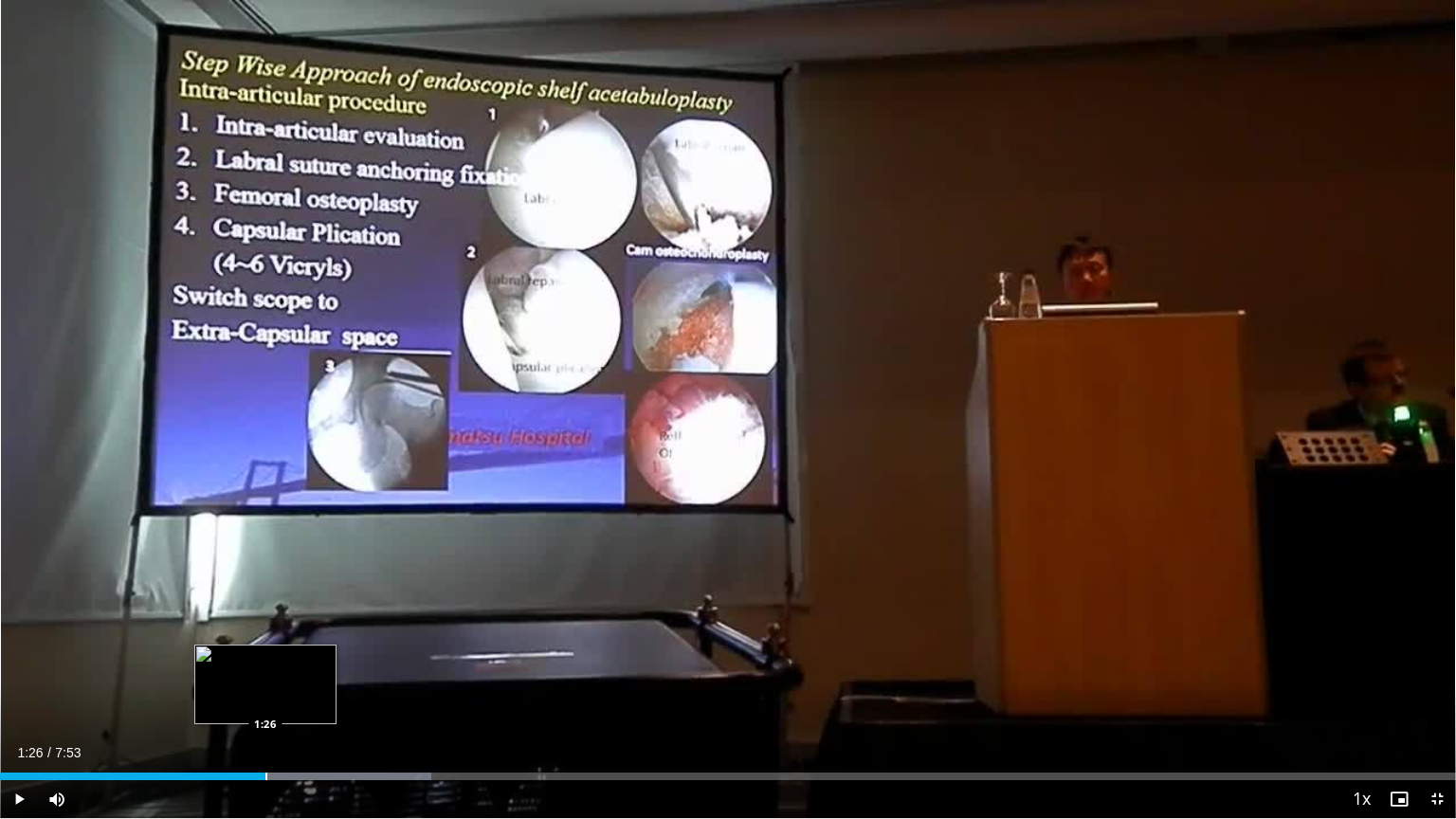 click at bounding box center (266, 776) 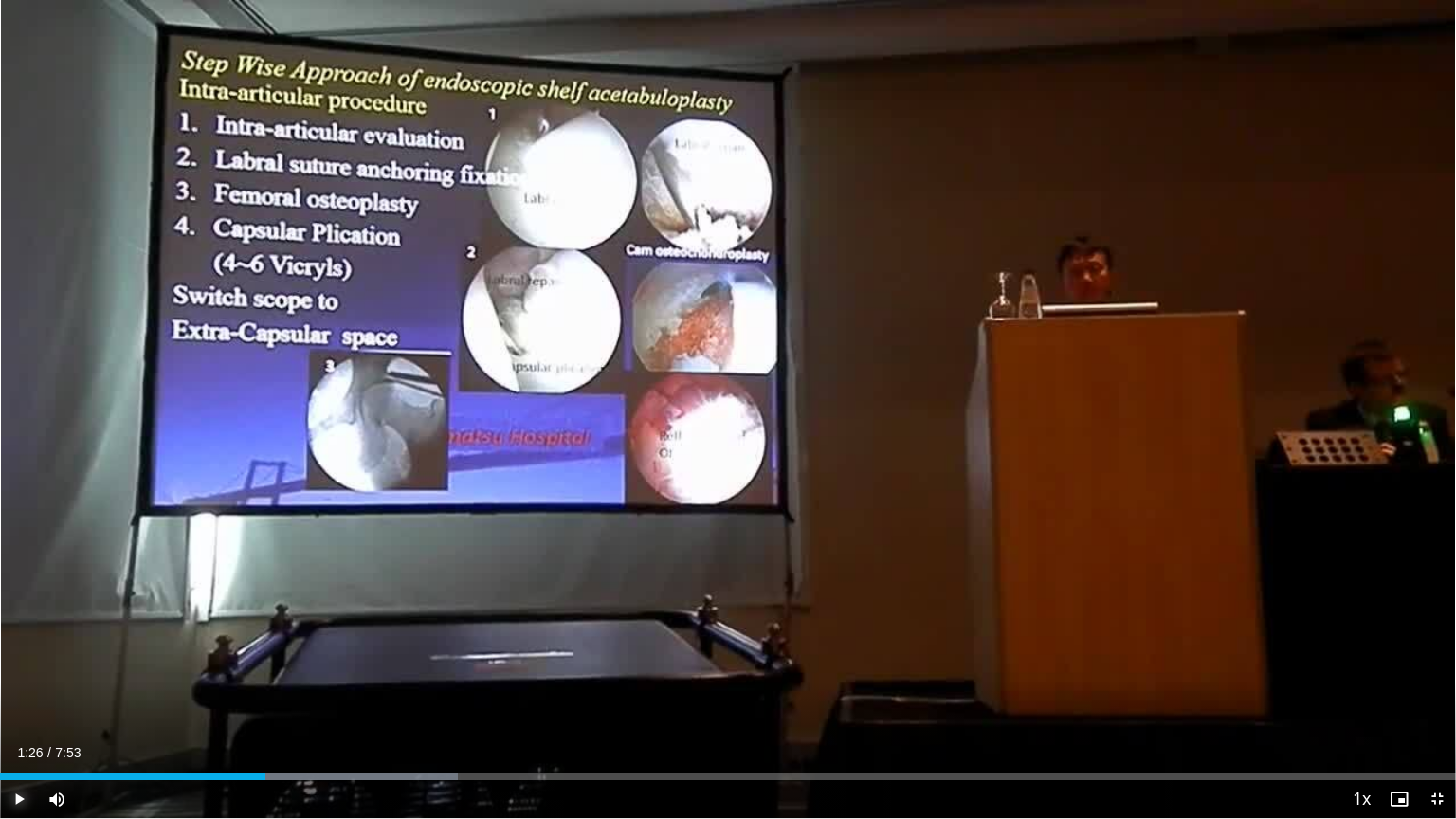 click at bounding box center (19, 799) 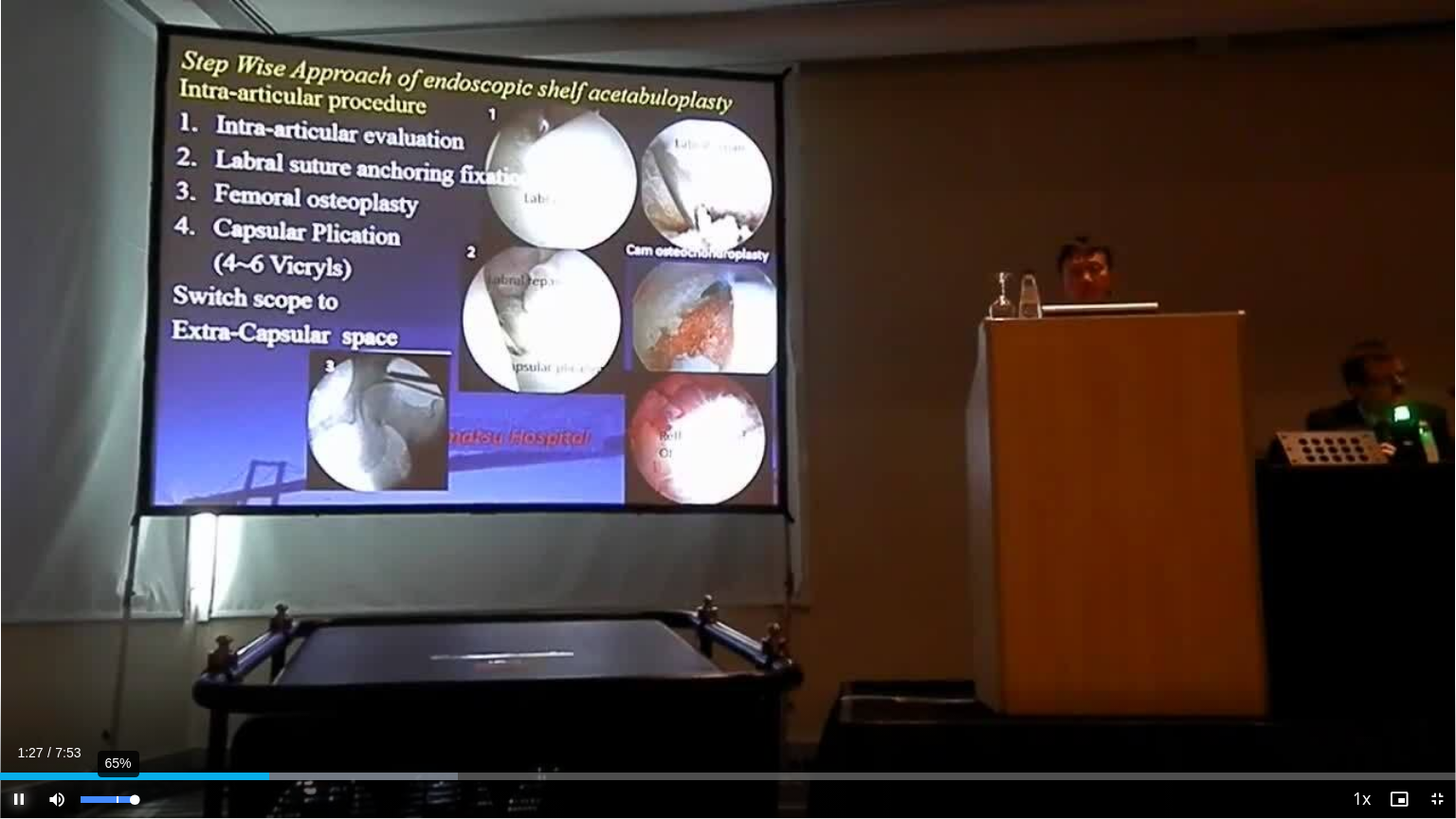 click on "65%" at bounding box center (107, 799) 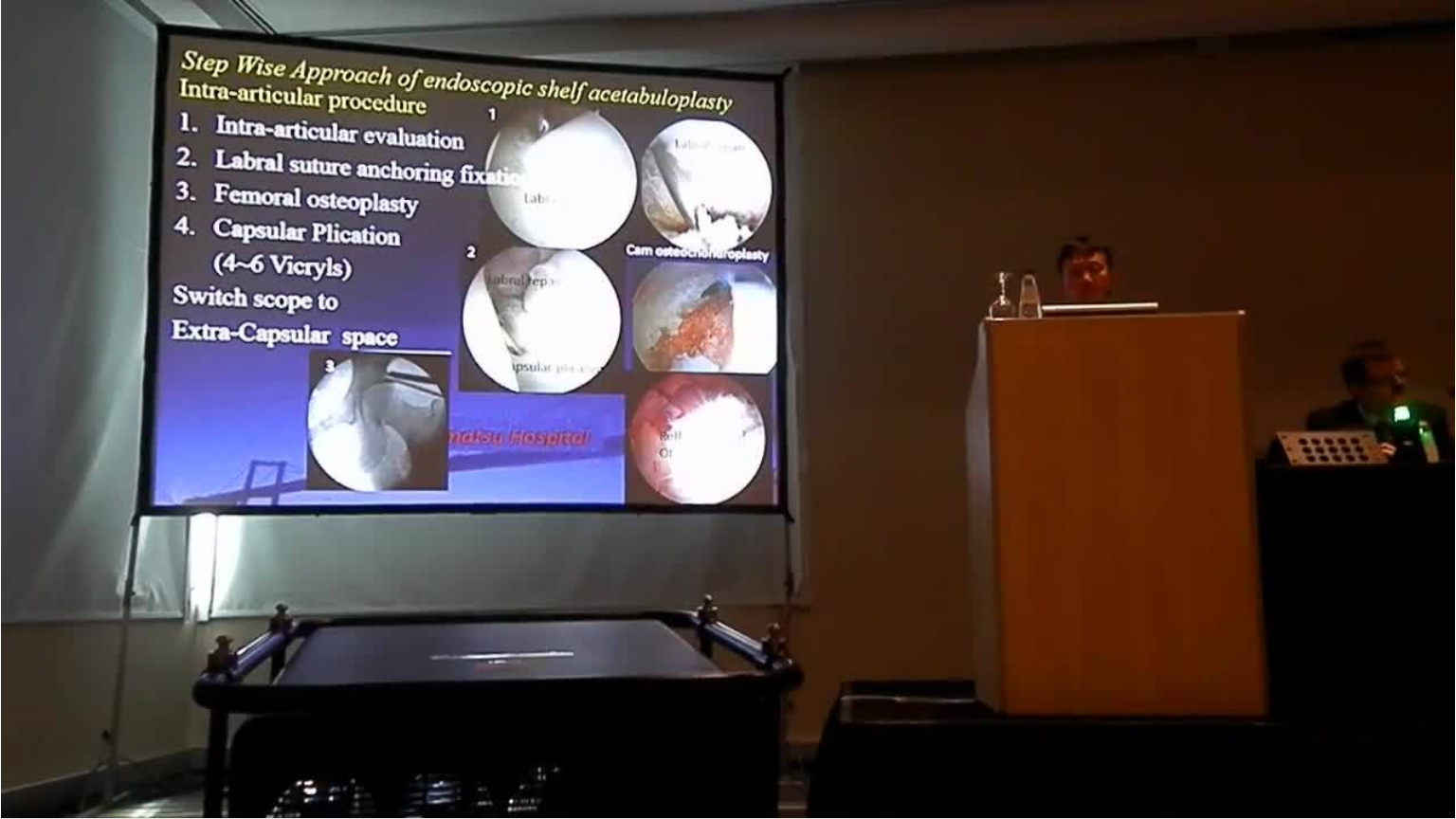click on "**********" at bounding box center (728, 410) 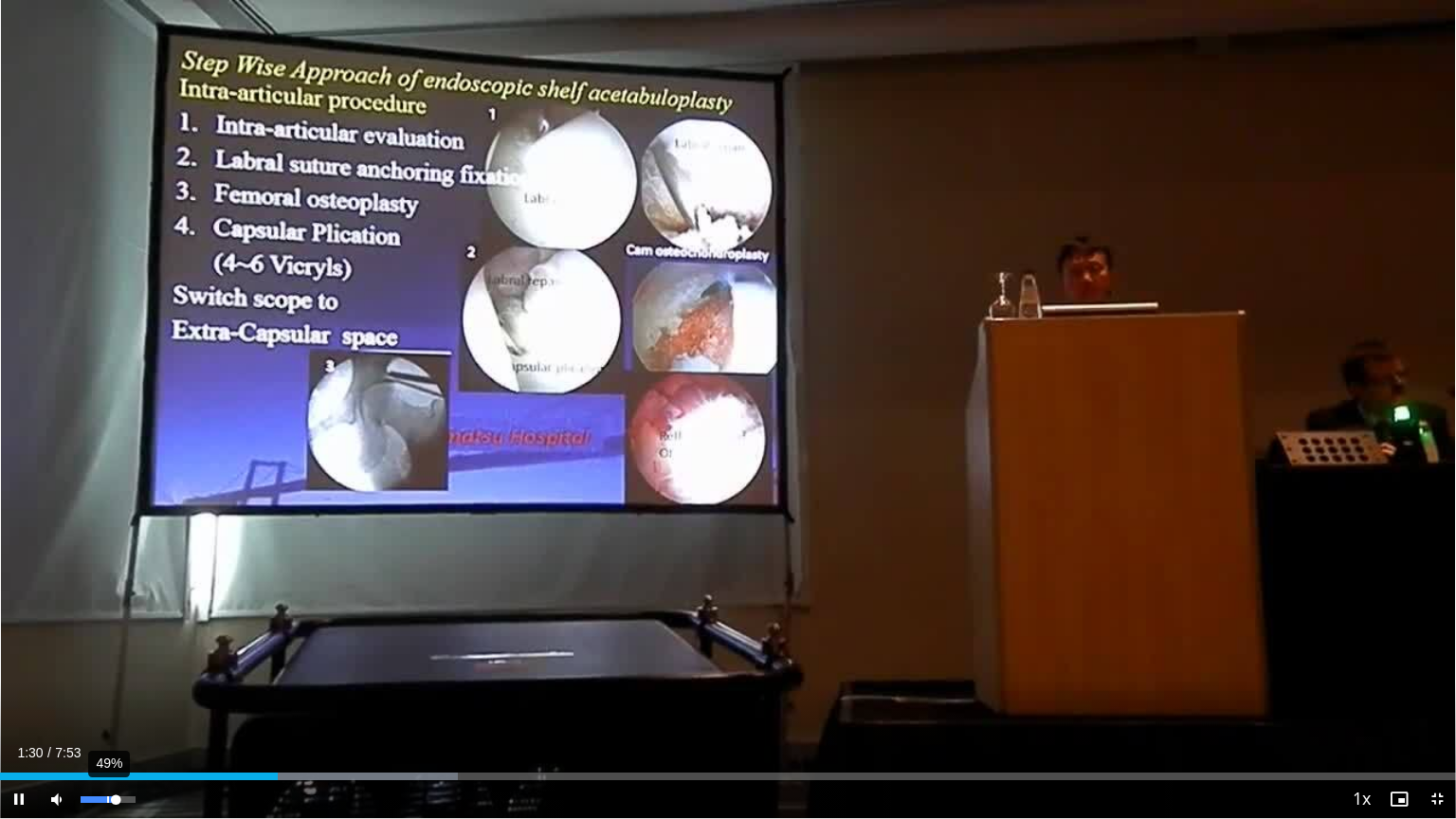 click on "49%" at bounding box center [108, 799] 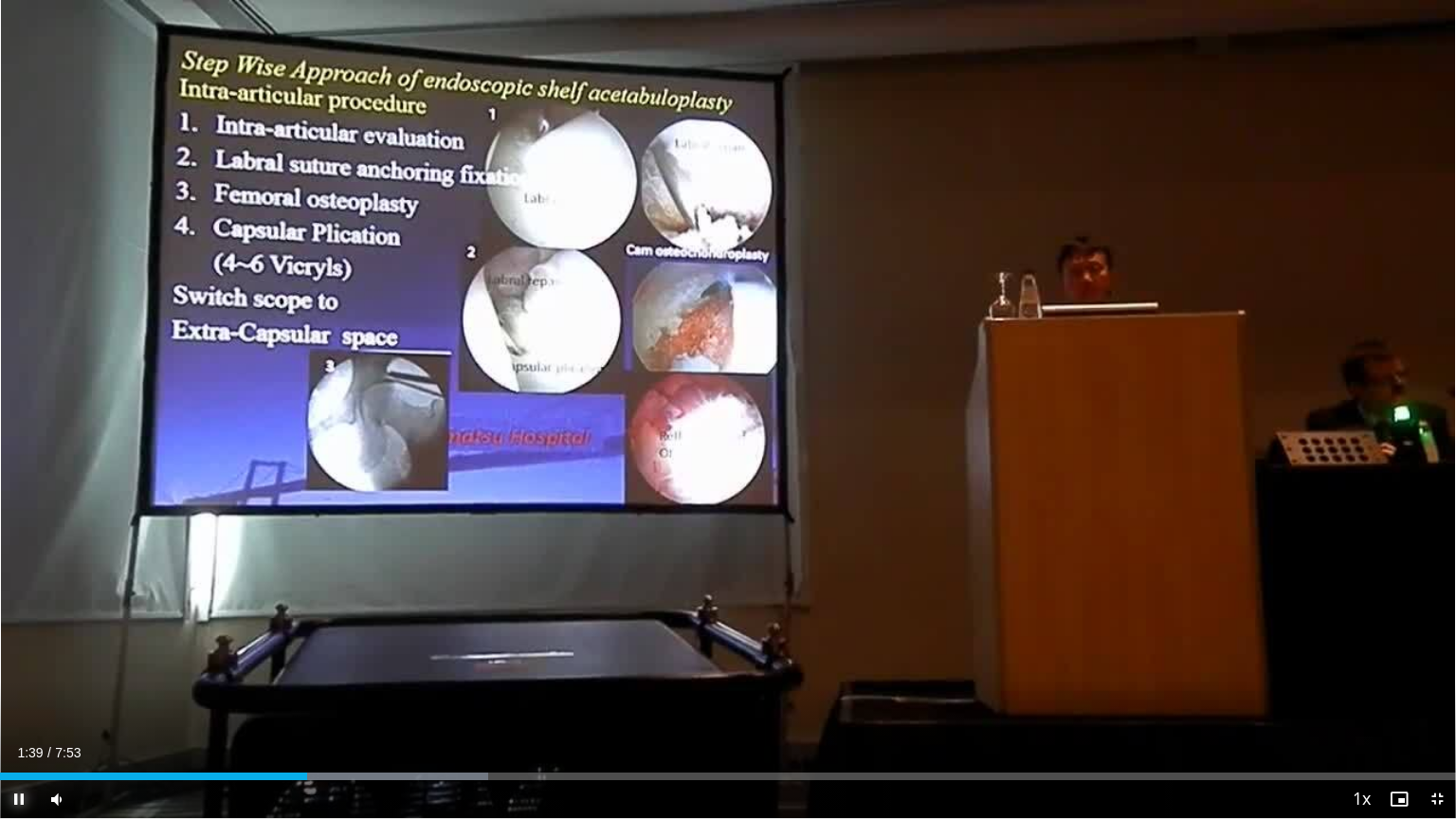 click at bounding box center [19, 799] 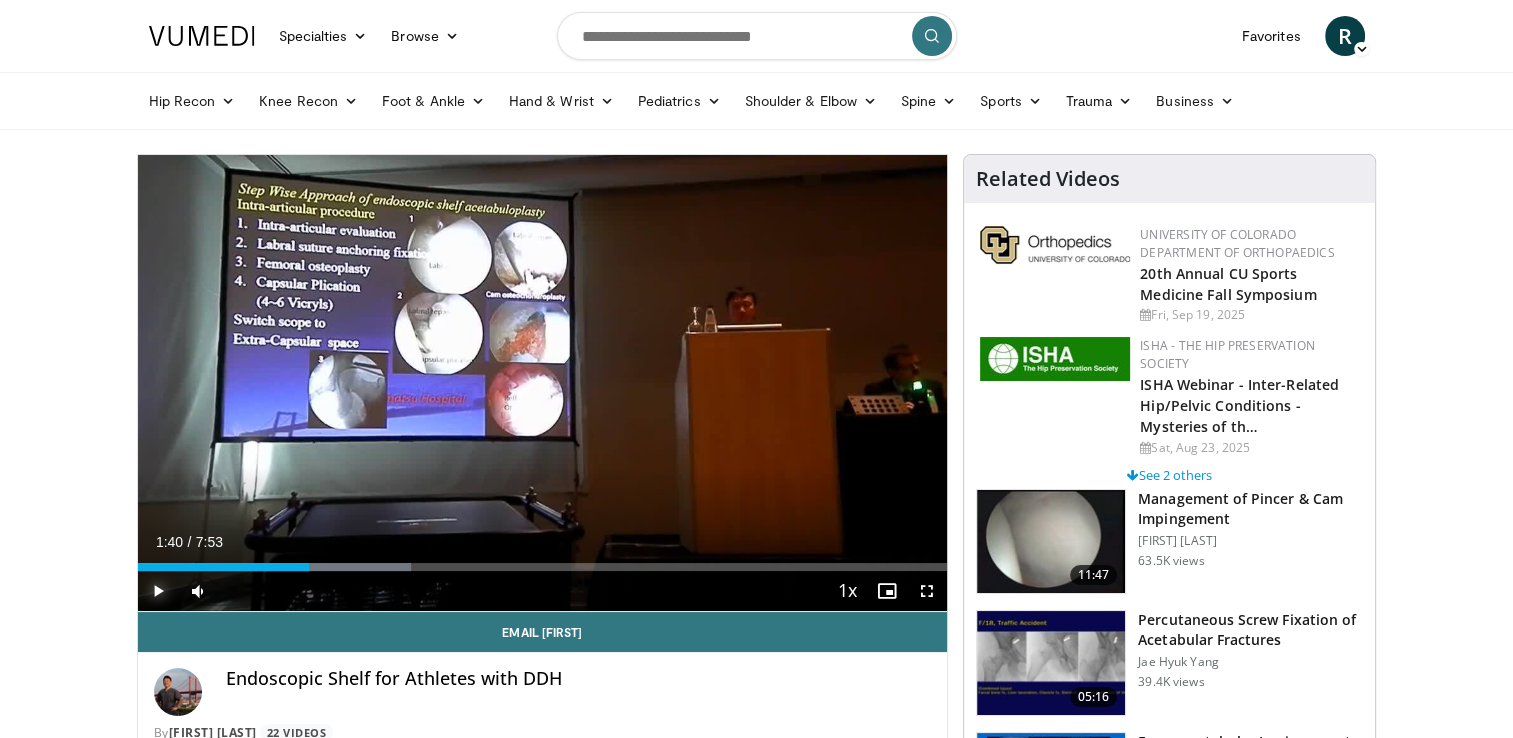 click at bounding box center (158, 591) 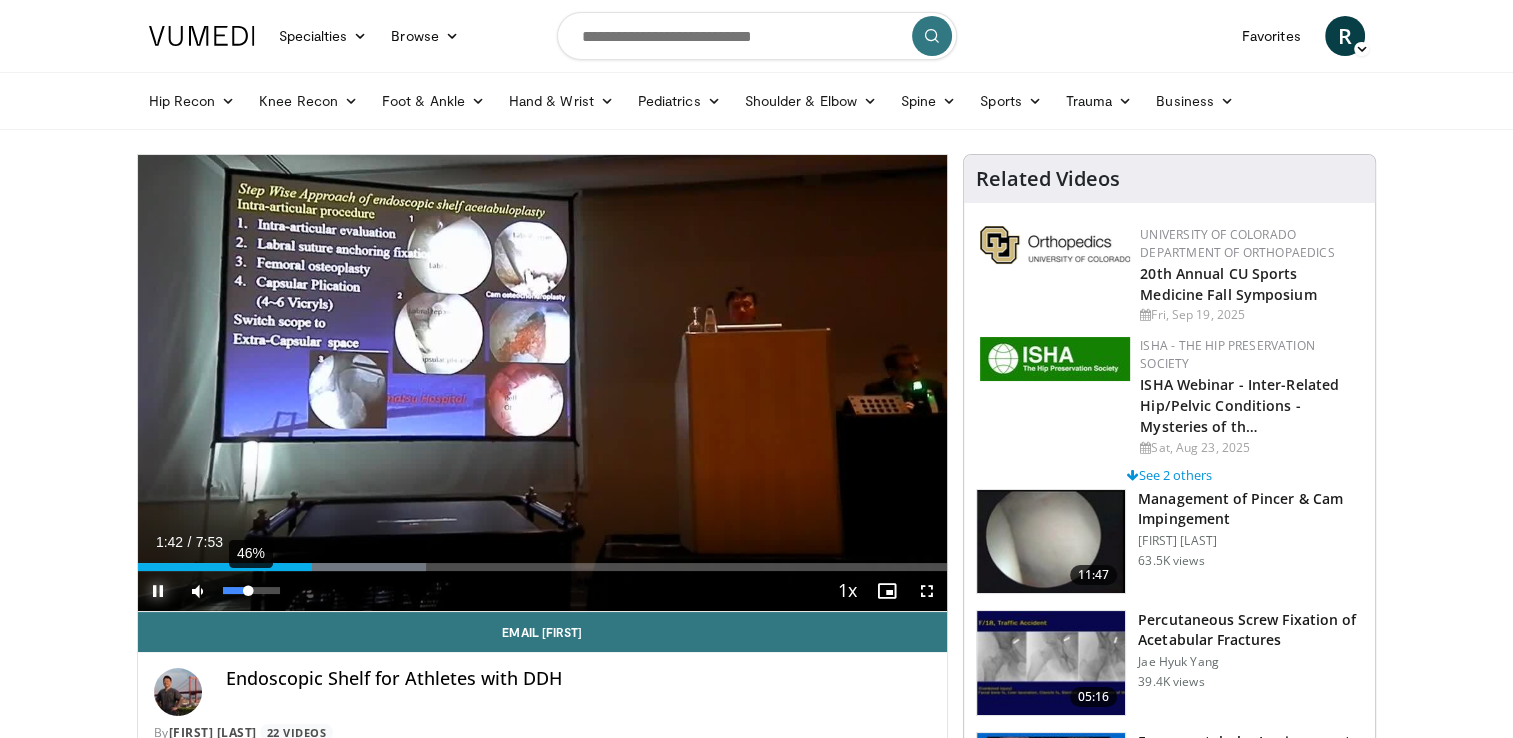 click on "46%" at bounding box center [251, 590] 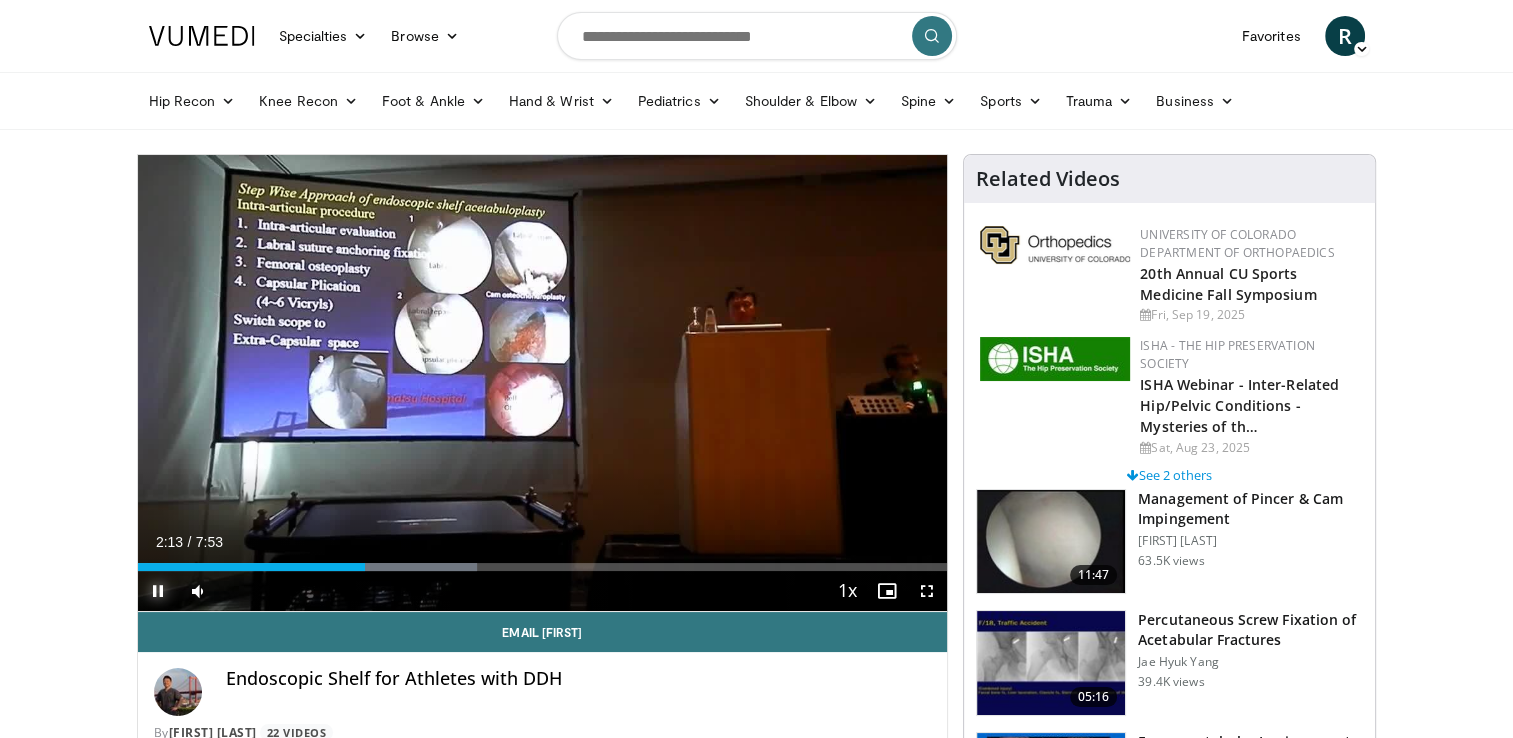 click at bounding box center (158, 591) 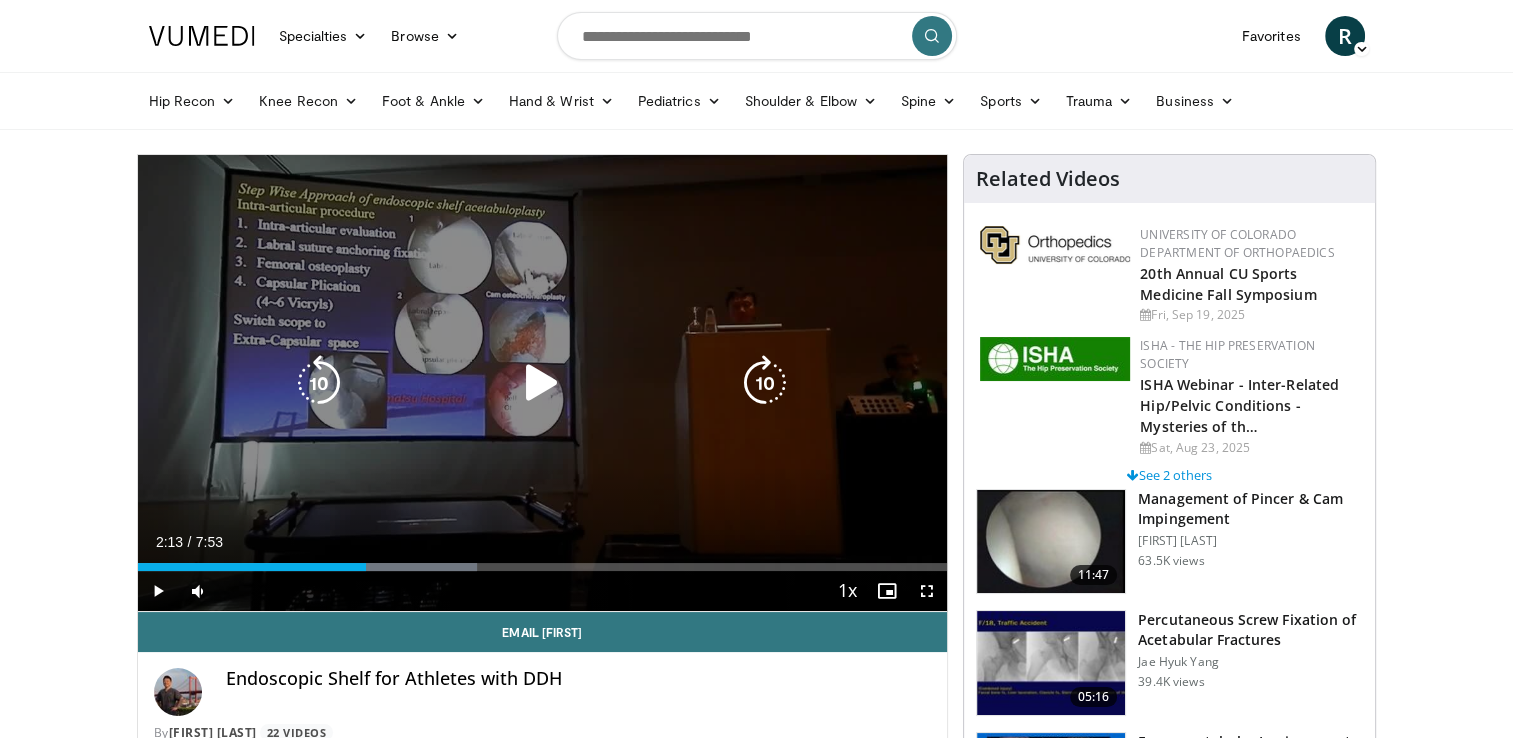 drag, startPoint x: 321, startPoint y: 355, endPoint x: 316, endPoint y: 368, distance: 13.928389 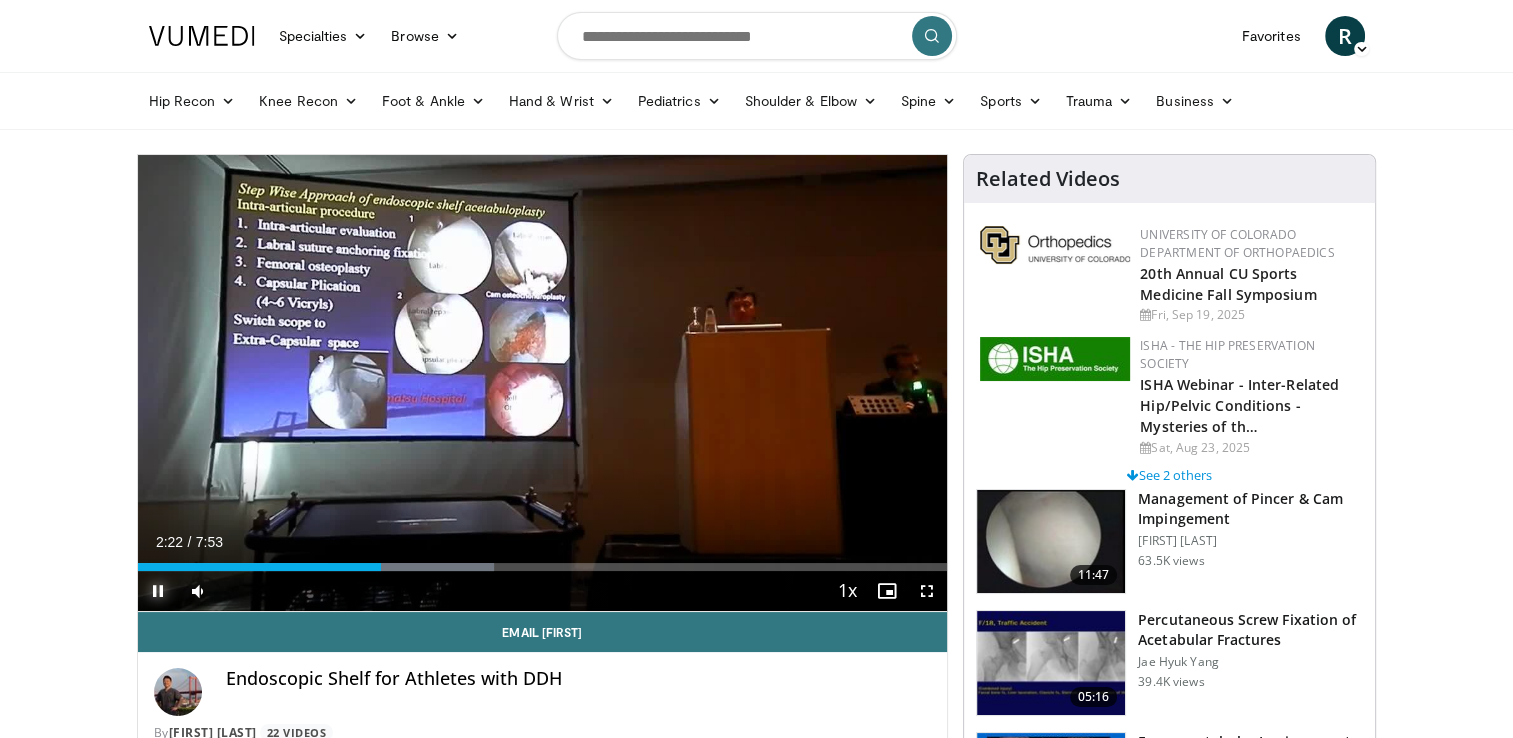 click at bounding box center [158, 591] 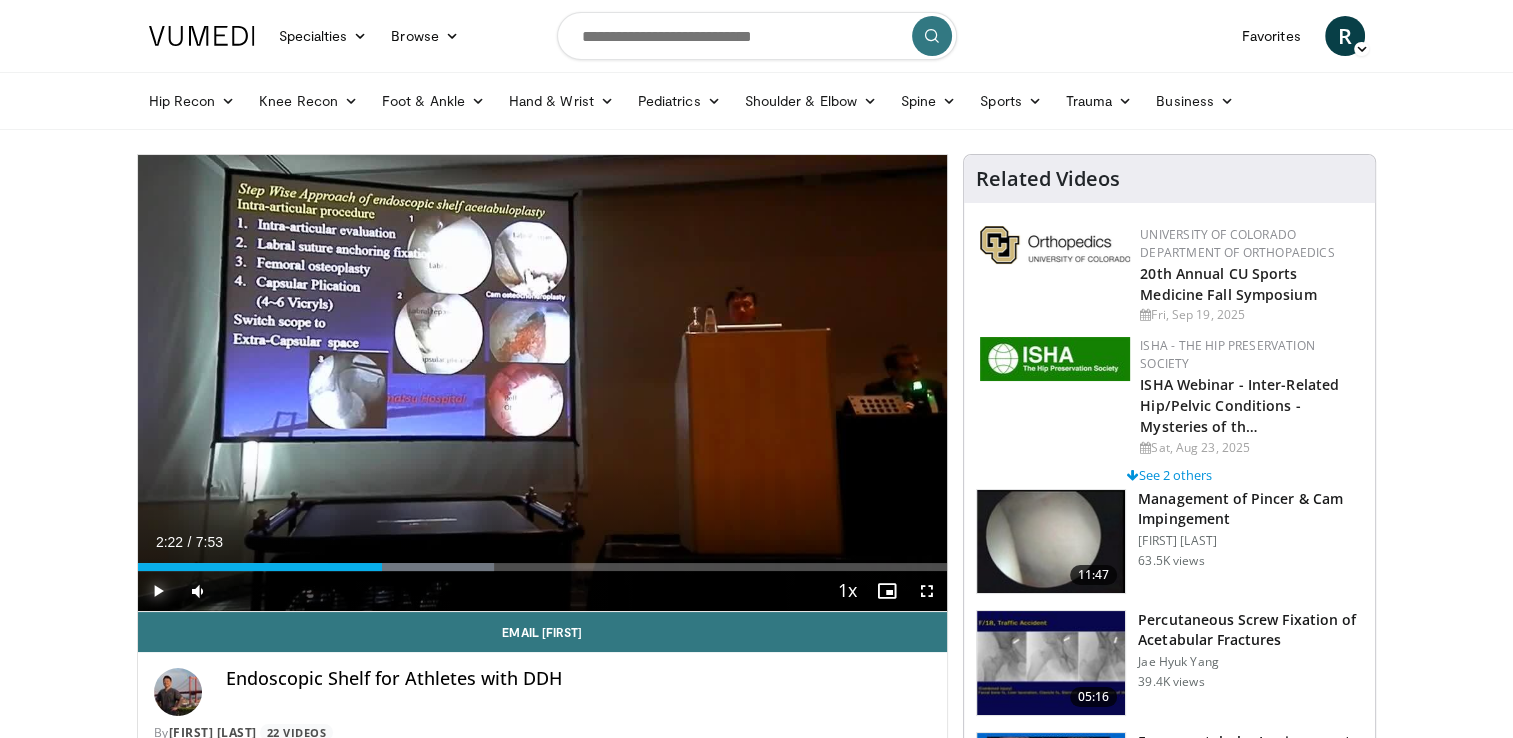 click at bounding box center [158, 591] 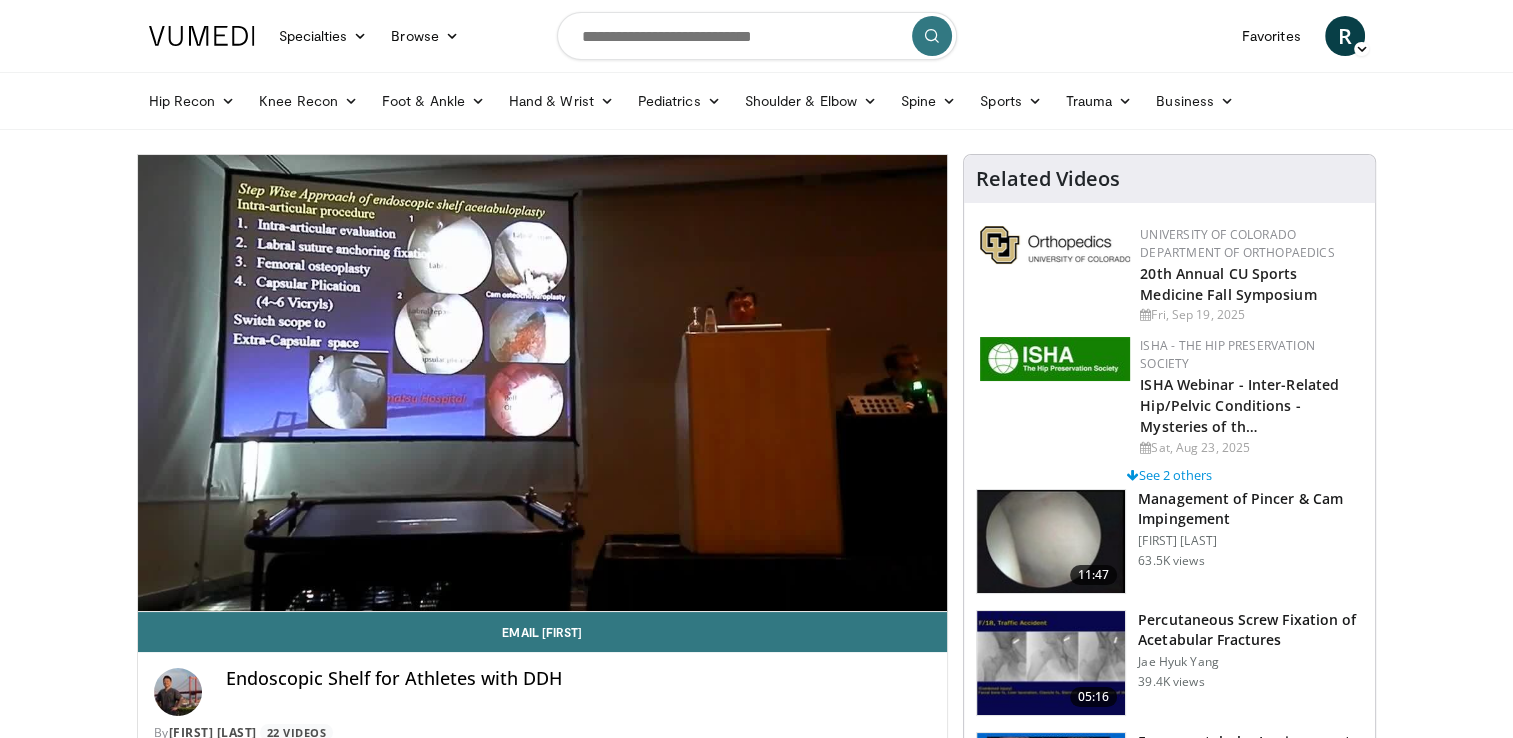 click on "10 seconds
Tap to unmute" at bounding box center (543, 383) 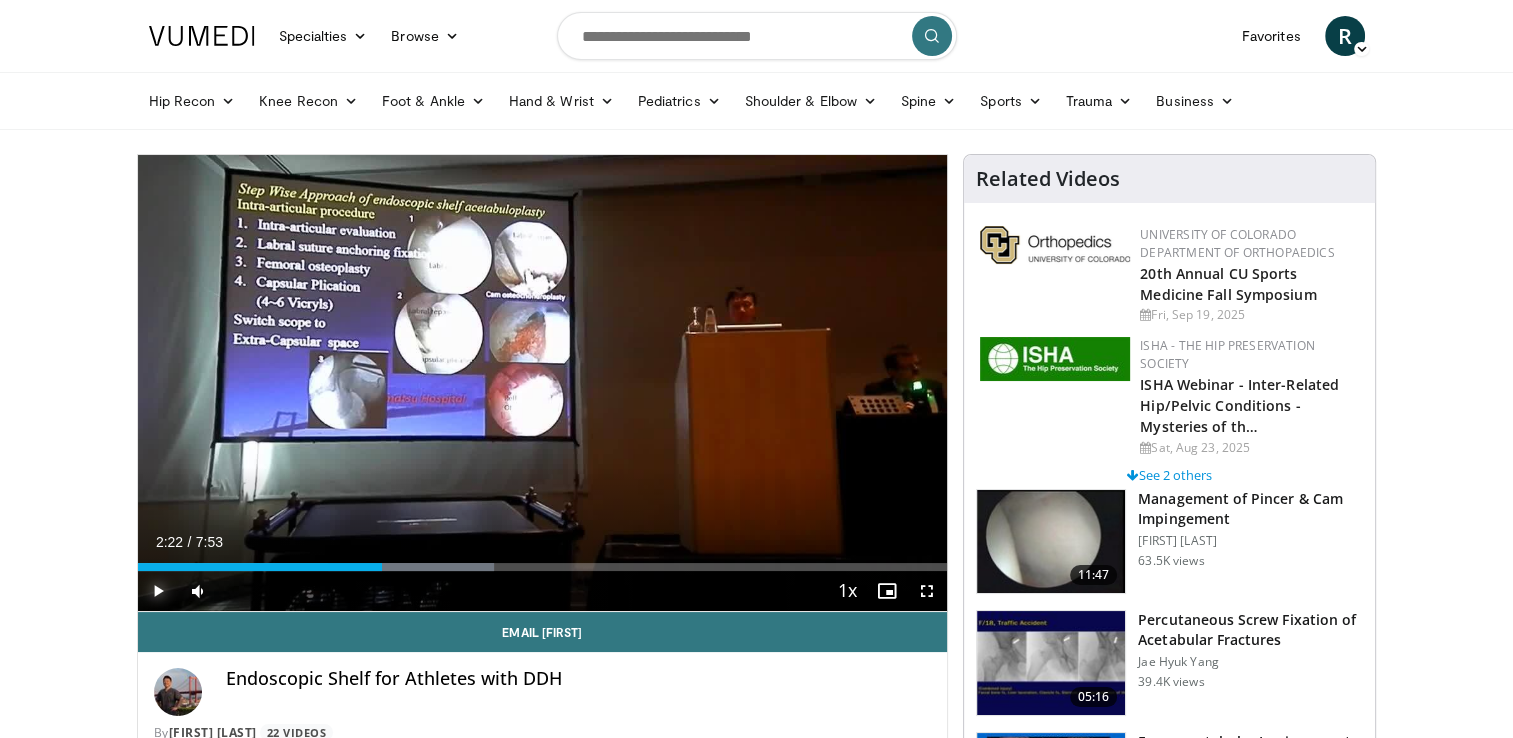 click at bounding box center [158, 591] 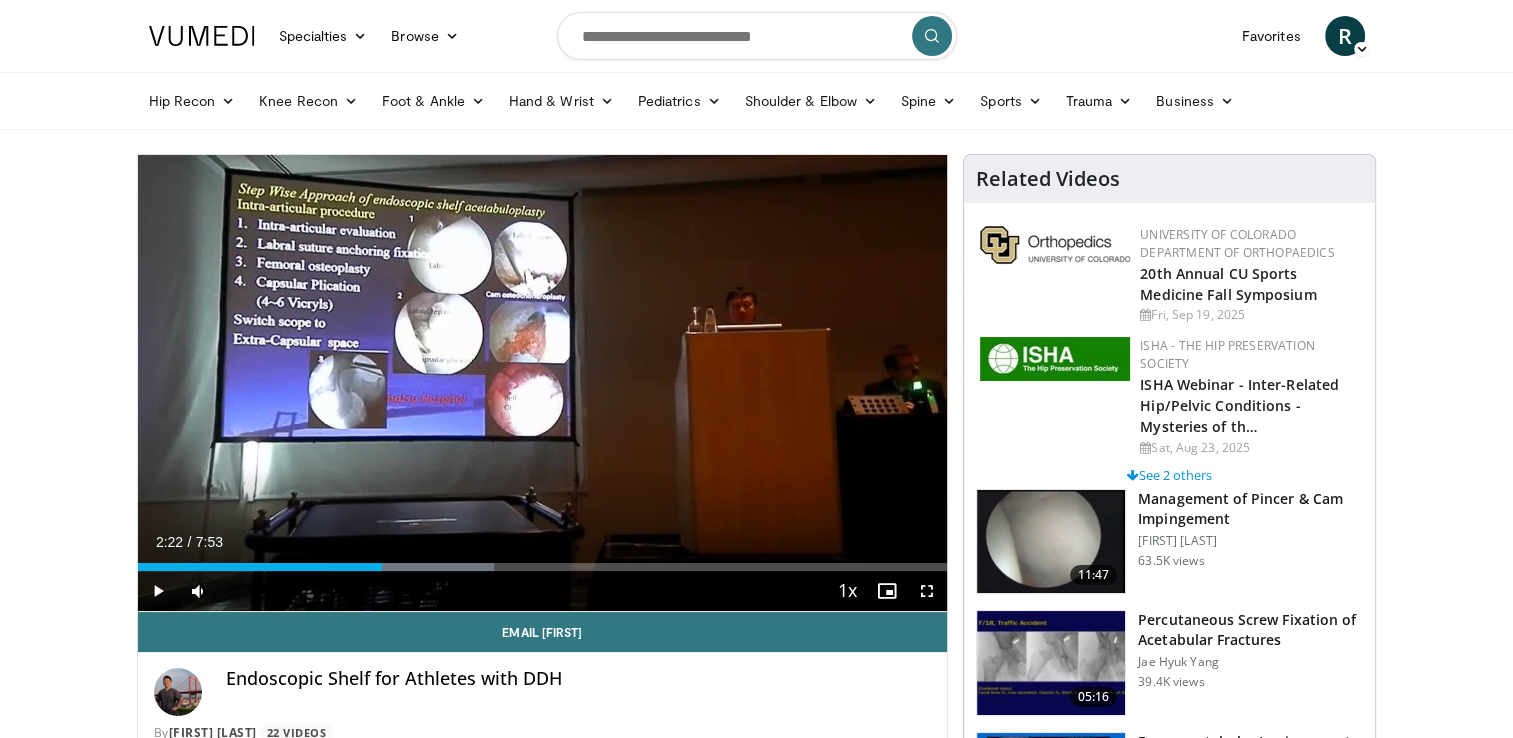 click on "10 seconds
Tap to unmute" at bounding box center (543, 383) 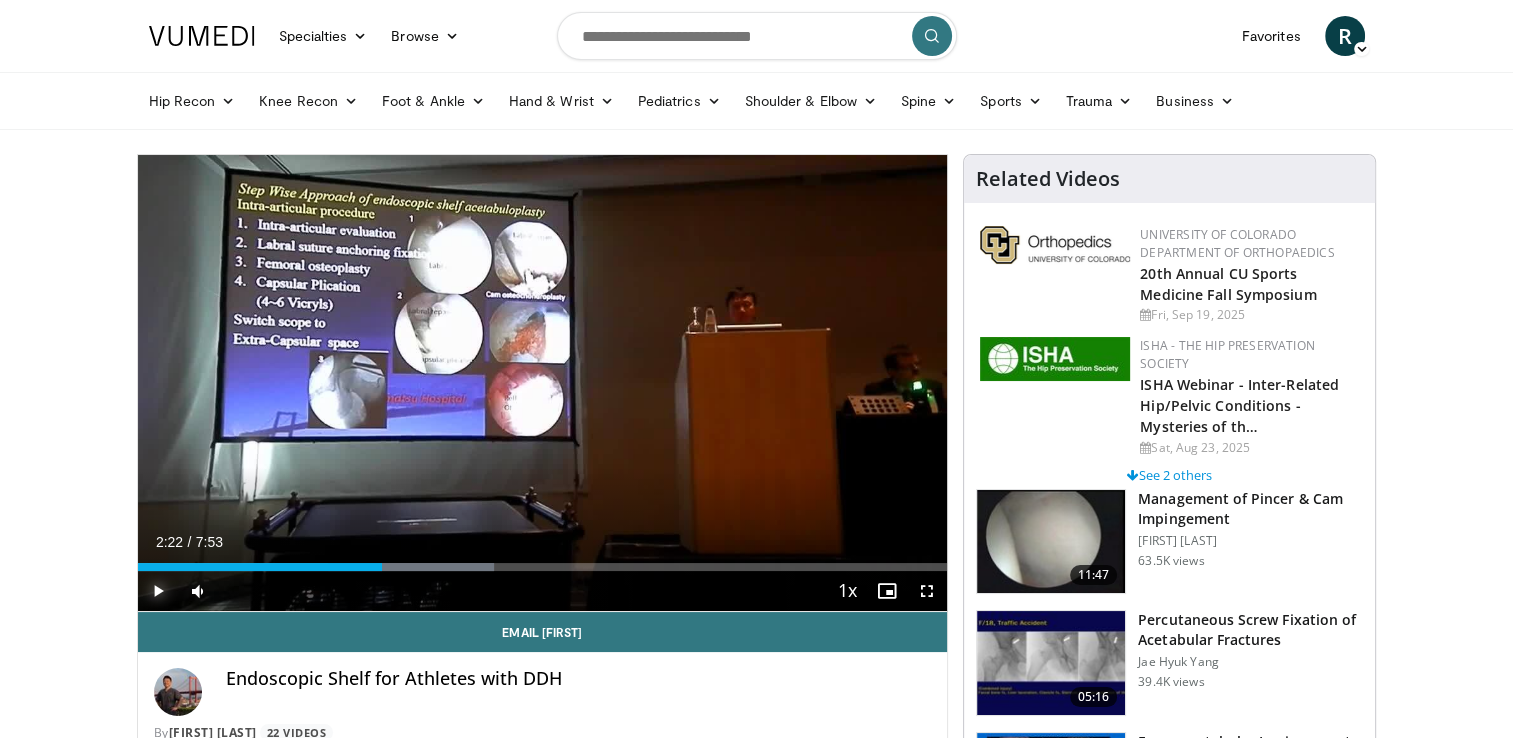 click at bounding box center (158, 591) 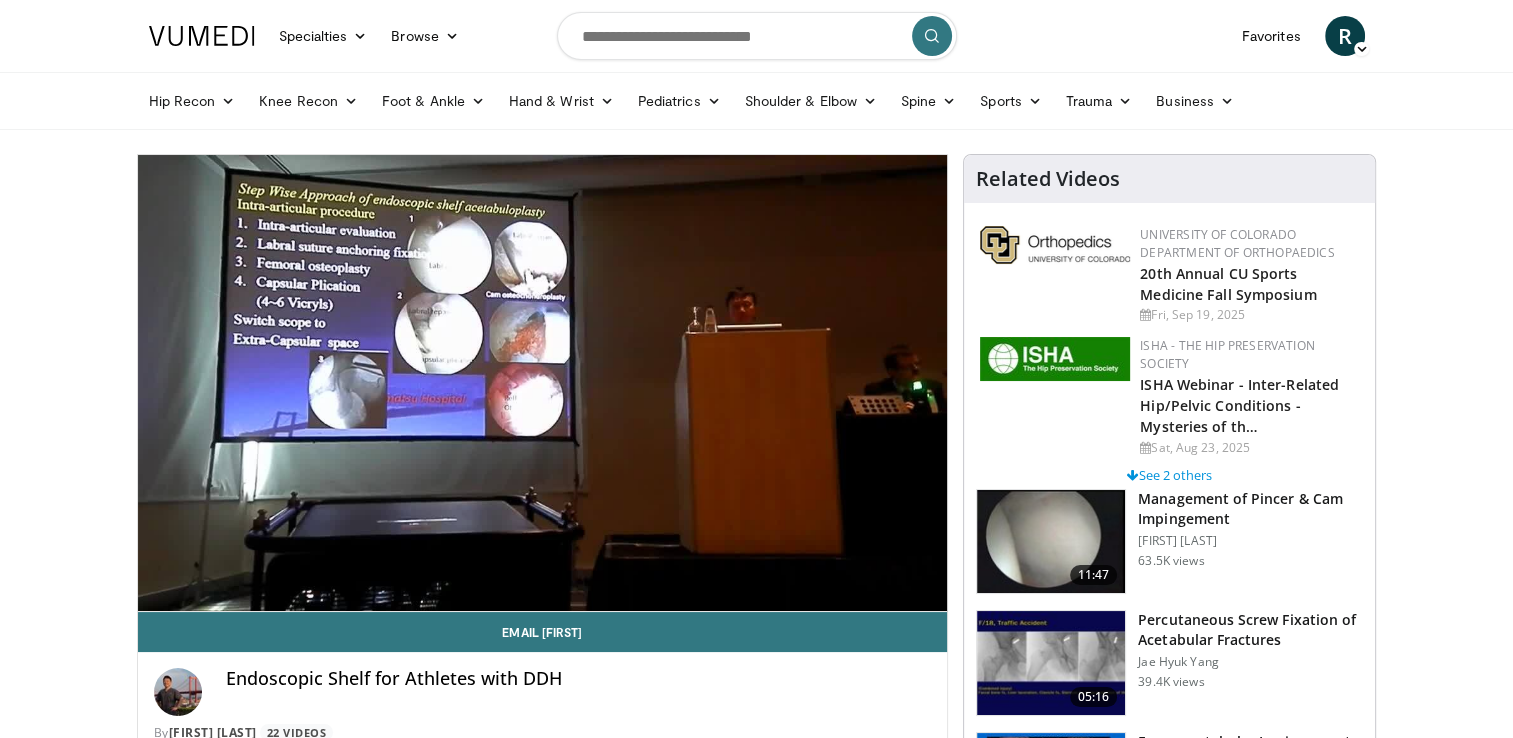 click on "10 seconds
Tap to unmute" at bounding box center [543, 383] 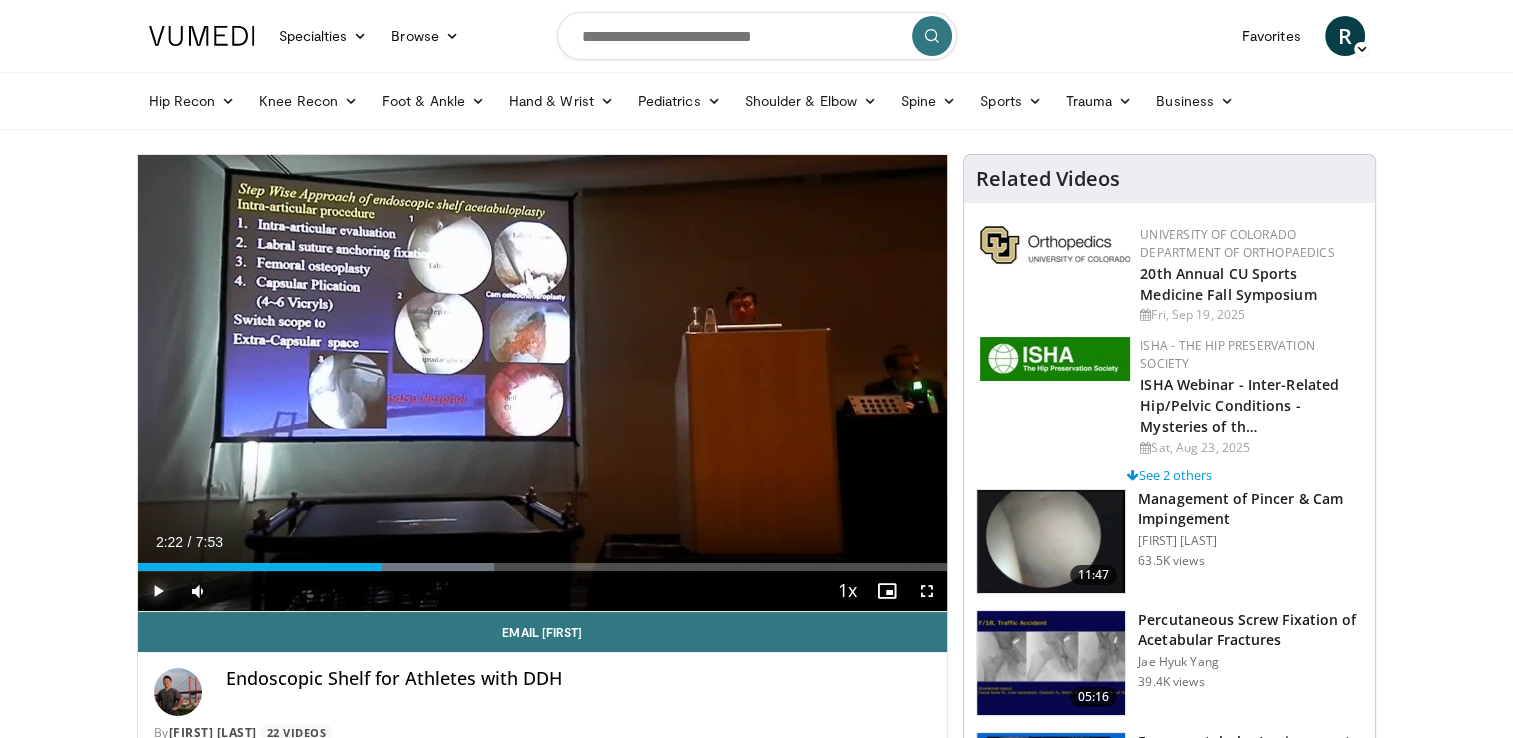 click at bounding box center (158, 591) 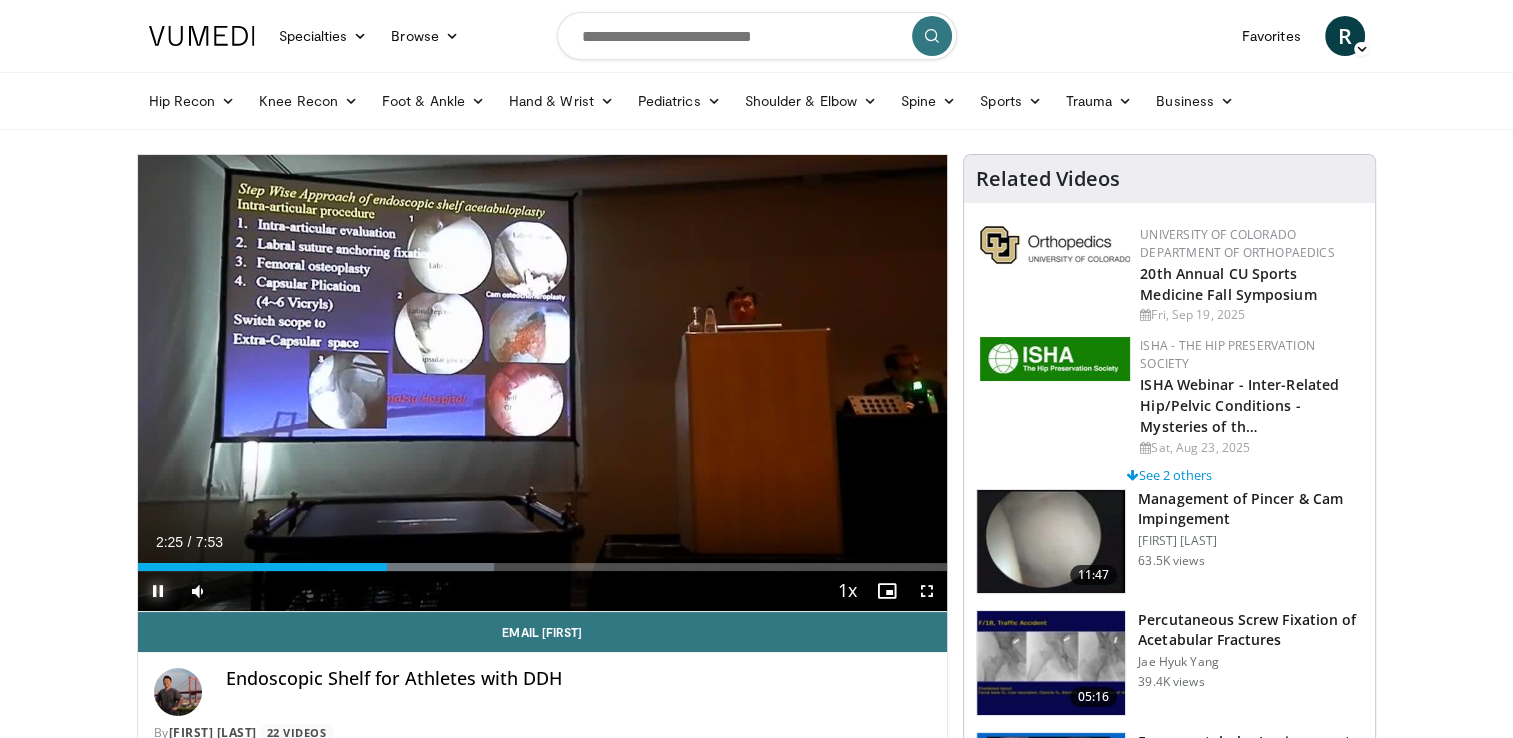 click at bounding box center [158, 591] 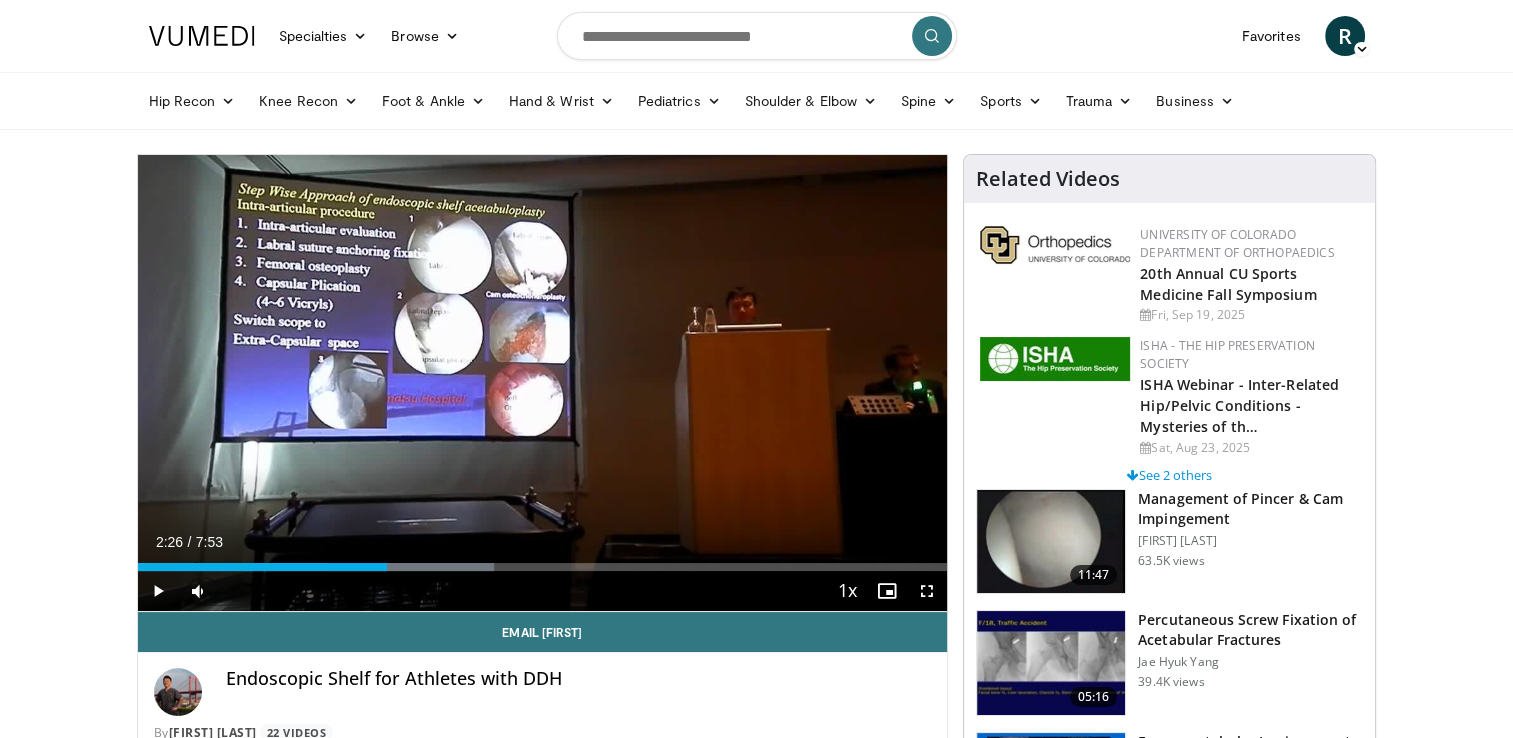 click on "Specialties
Adult & Family Medicine
Allergy, Asthma, Immunology
Anesthesiology
Cardiology
Dental
Dermatology
Endocrinology
Gastroenterology & Hepatology
General Surgery
Hematology & Oncology
Infectious Disease
Nephrology
Neurology
Neurosurgery
Obstetrics & Gynecology
Ophthalmology
Oral Maxillofacial
Orthopaedics
Otolaryngology
Pediatrics
Plastic Surgery
Podiatry
Psychiatry
Pulmonology
Radiation Oncology
Radiology
Rheumatology
Urology" at bounding box center (756, 1602) 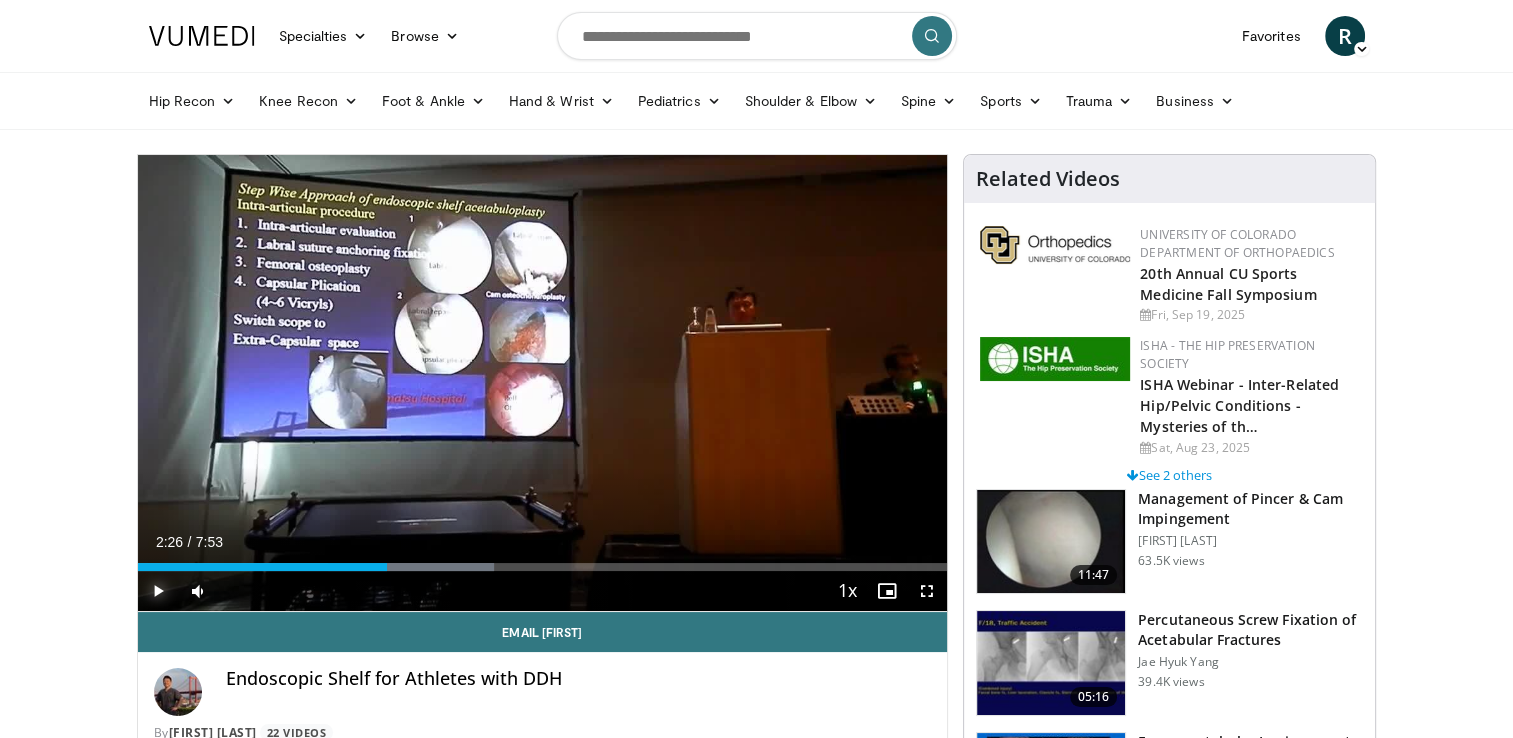 click at bounding box center (158, 591) 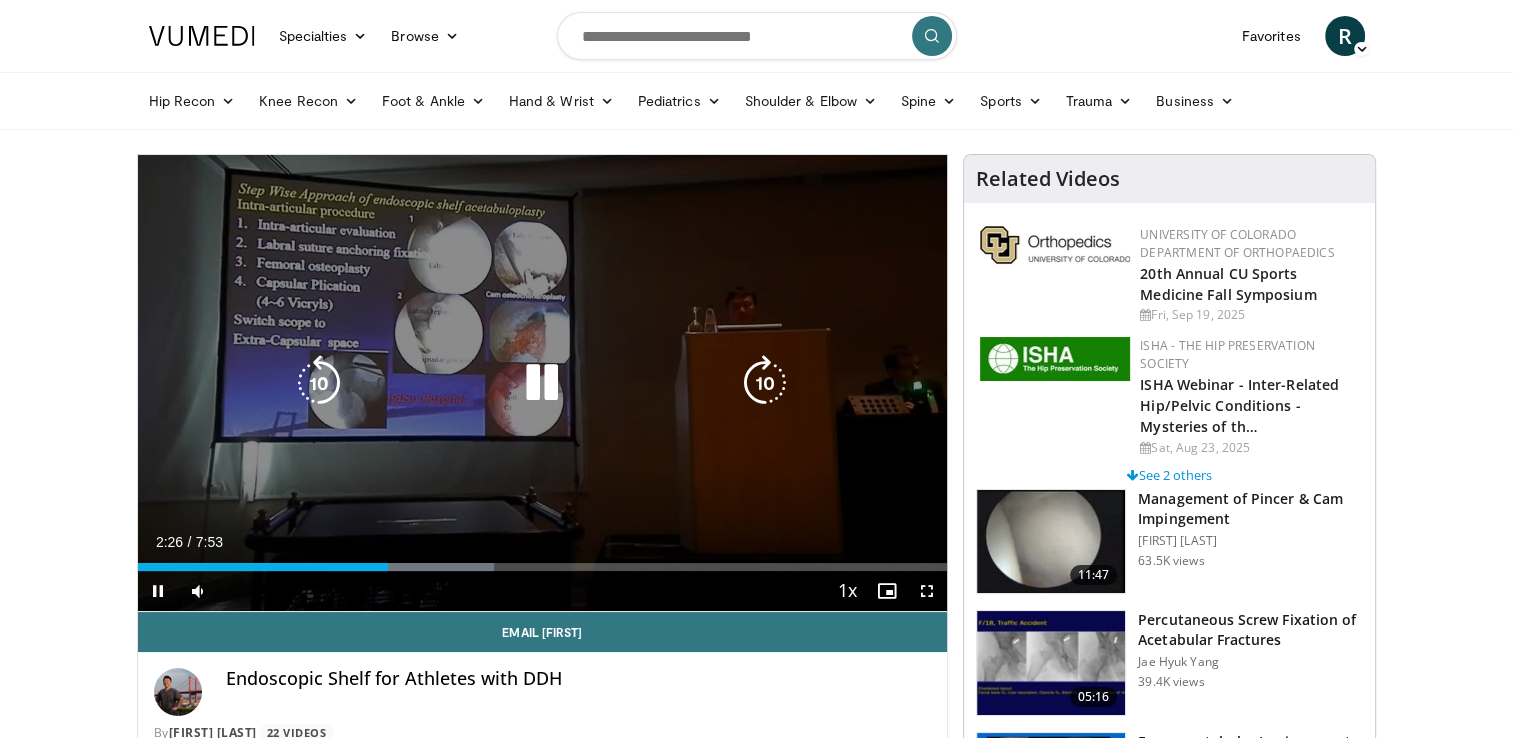 click on "**********" at bounding box center (543, 383) 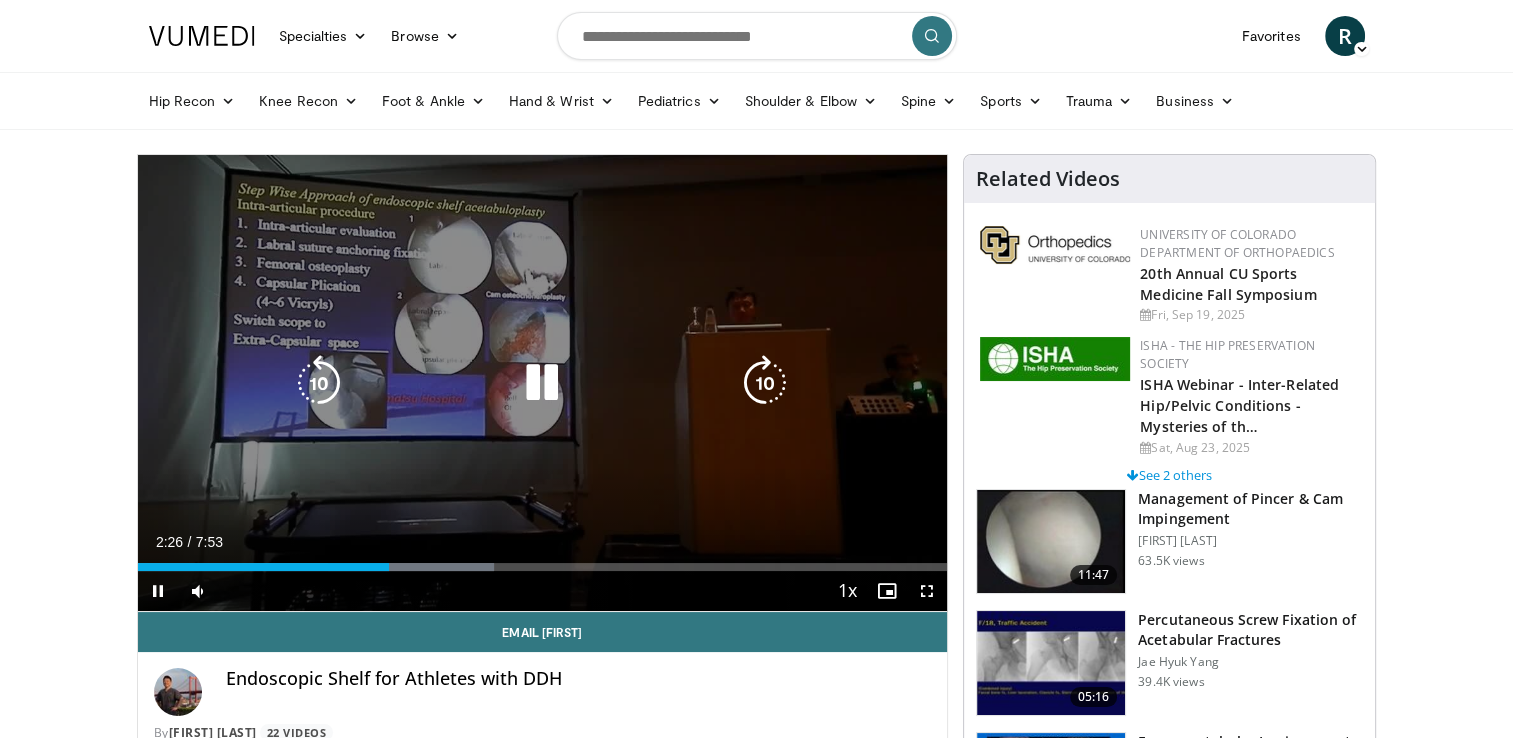 click on "**********" at bounding box center (543, 383) 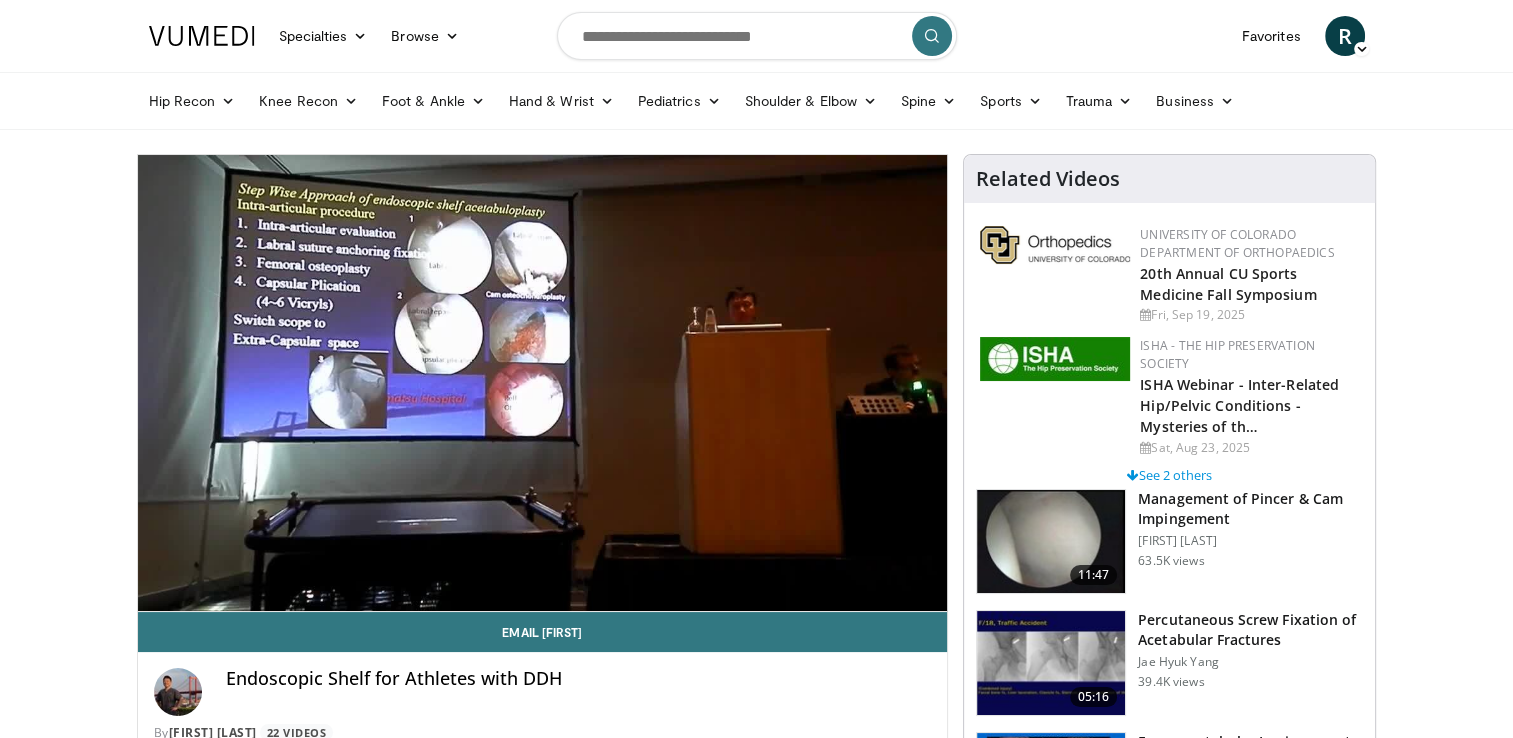 drag, startPoint x: 172, startPoint y: 594, endPoint x: 43, endPoint y: 300, distance: 321.05606 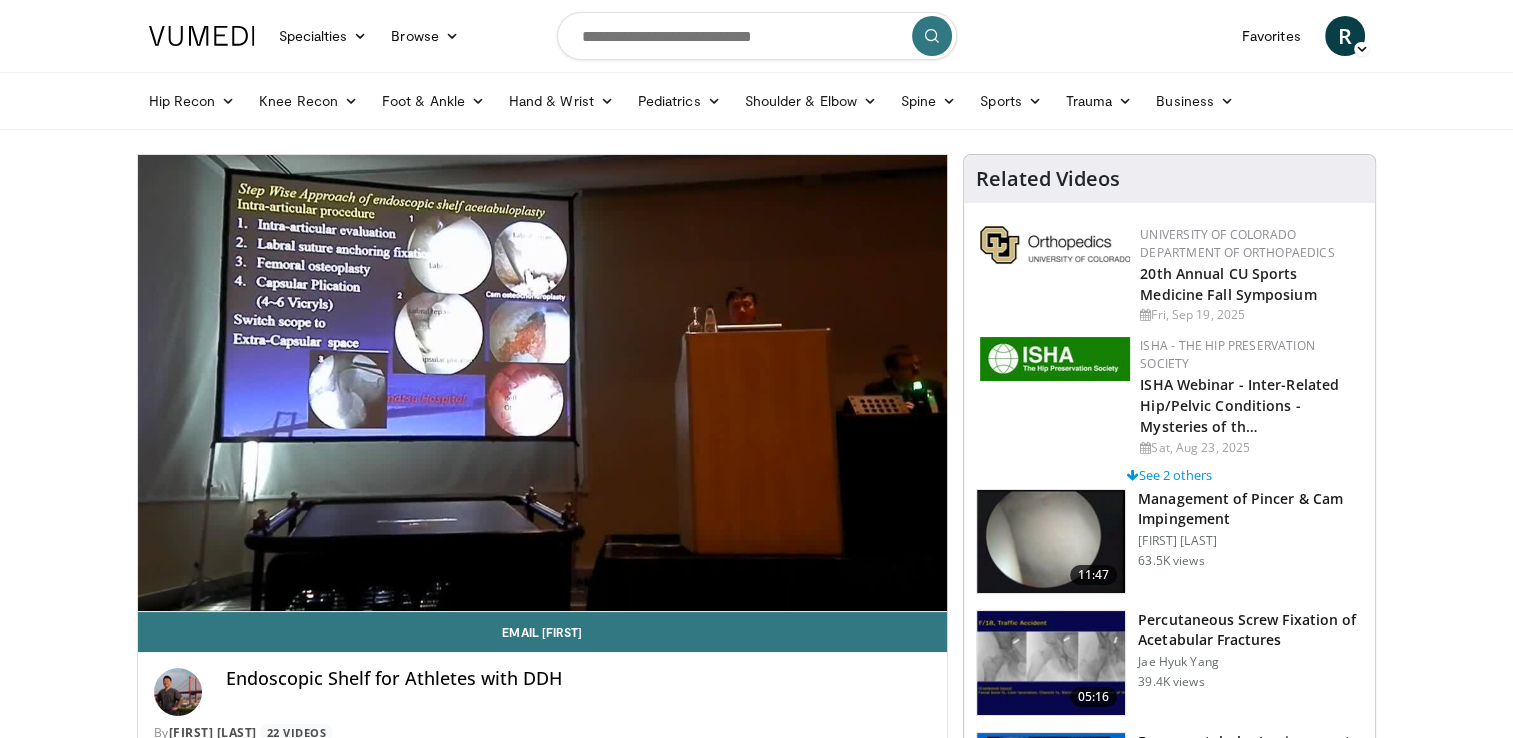 click on "Specialties
Adult & Family Medicine
Allergy, Asthma, Immunology
Anesthesiology
Cardiology
Dental
Dermatology
Endocrinology
Gastroenterology & Hepatology
General Surgery
Hematology & Oncology
Infectious Disease
Nephrology
Neurology
Neurosurgery
Obstetrics & Gynecology
Ophthalmology
Oral Maxillofacial
Orthopaedics
Otolaryngology
Pediatrics
Plastic Surgery
Podiatry
Psychiatry
Pulmonology
Radiation Oncology
Radiology
Rheumatology
Urology
Videos" at bounding box center (756, 369) 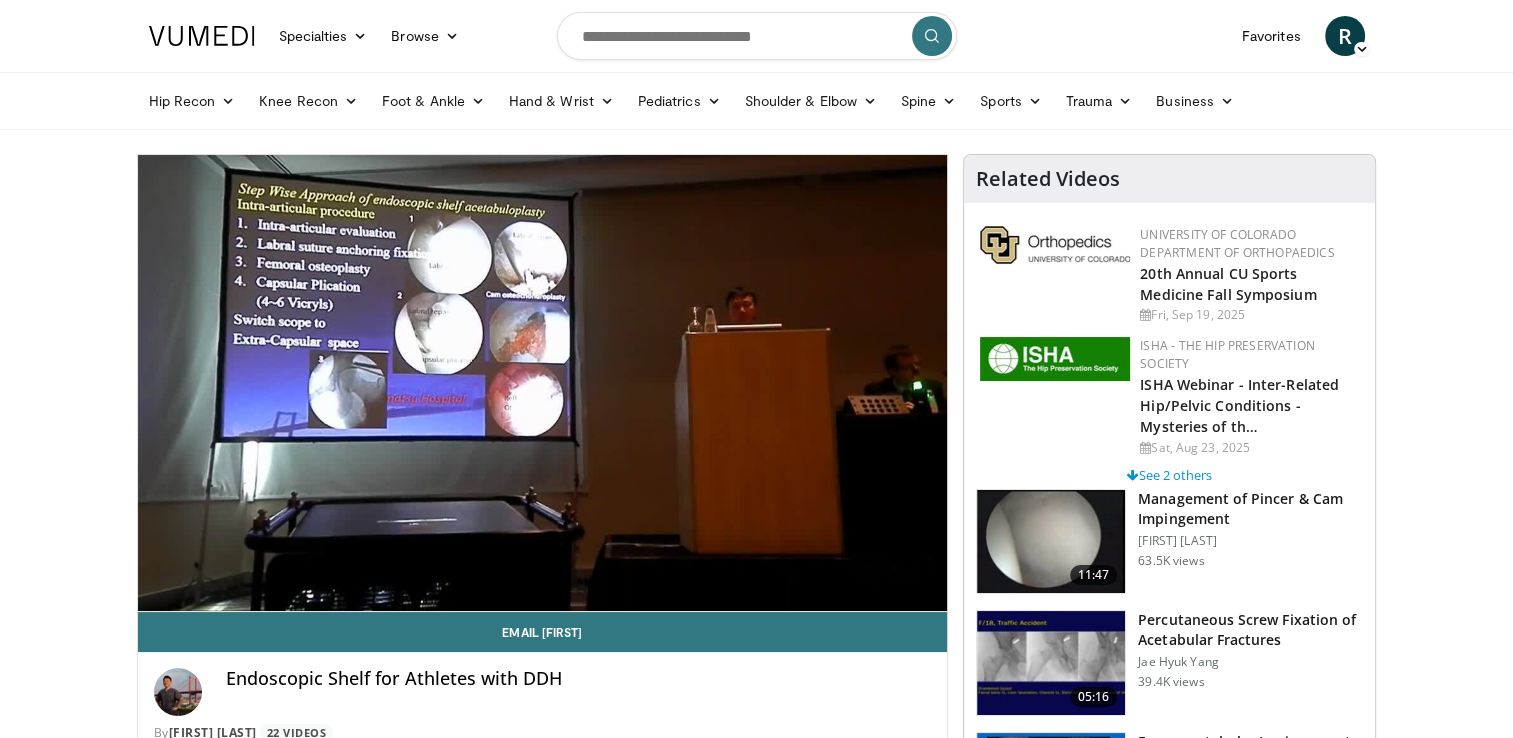 click on "Specialties
Adult & Family Medicine
Allergy, Asthma, Immunology
Anesthesiology
Cardiology
Dental
Dermatology
Endocrinology
Gastroenterology & Hepatology
General Surgery
Hematology & Oncology
Infectious Disease
Nephrology
Neurology
Neurosurgery
Obstetrics & Gynecology
Ophthalmology
Oral Maxillofacial
Orthopaedics
Otolaryngology
Pediatrics
Plastic Surgery
Podiatry
Psychiatry
Pulmonology
Radiation Oncology
Radiology
Rheumatology
Urology
Videos" at bounding box center [756, 369] 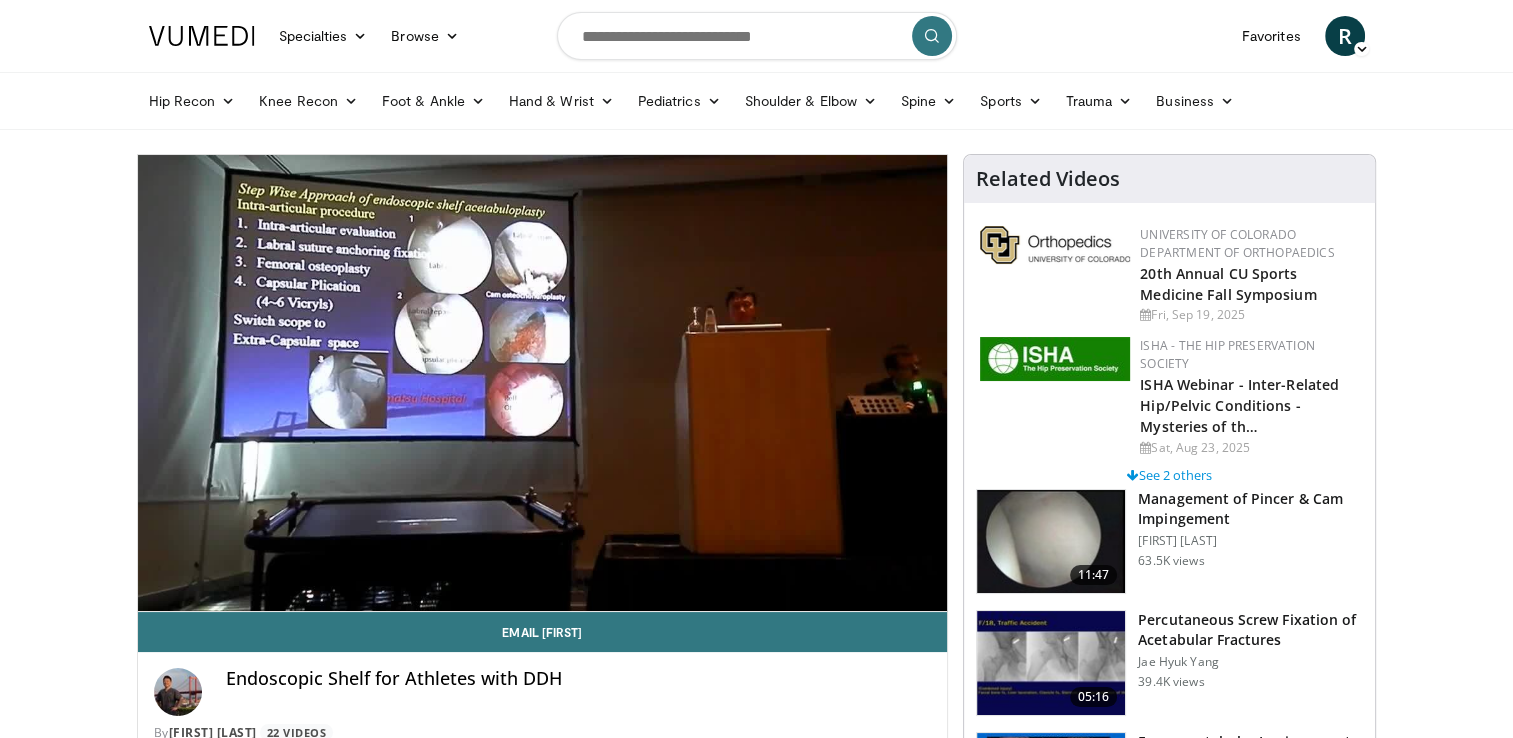 click on "Specialties
Adult & Family Medicine
Allergy, Asthma, Immunology
Anesthesiology
Cardiology
Dental
Dermatology
Endocrinology
Gastroenterology & Hepatology
General Surgery
Hematology & Oncology
Infectious Disease
Nephrology
Neurology
Neurosurgery
Obstetrics & Gynecology
Ophthalmology
Oral Maxillofacial
Orthopaedics
Otolaryngology
Pediatrics
Plastic Surgery
Podiatry
Psychiatry
Pulmonology
Radiation Oncology
Radiology
Rheumatology
Urology
Videos" at bounding box center (756, 369) 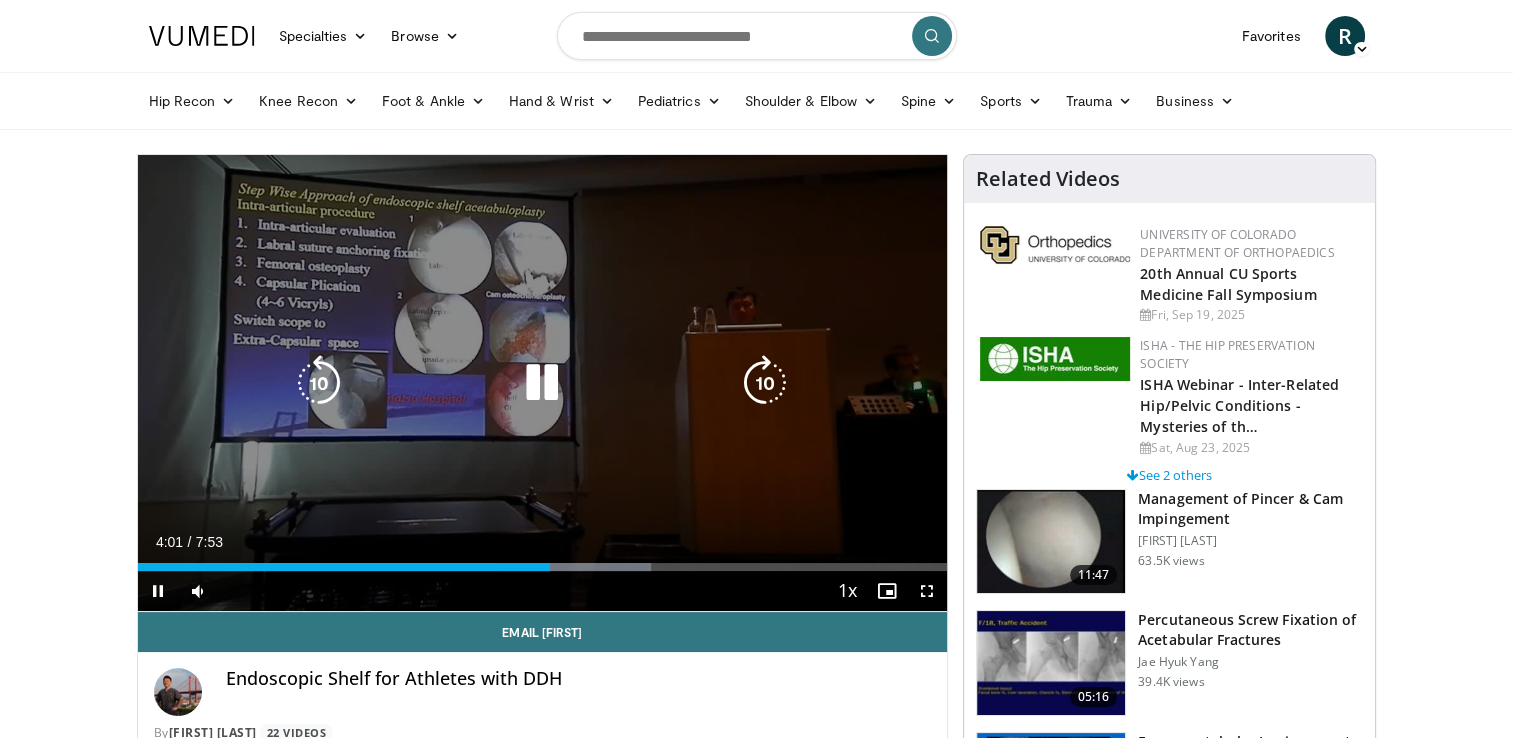 click on "10 seconds
Tap to unmute" at bounding box center (543, 383) 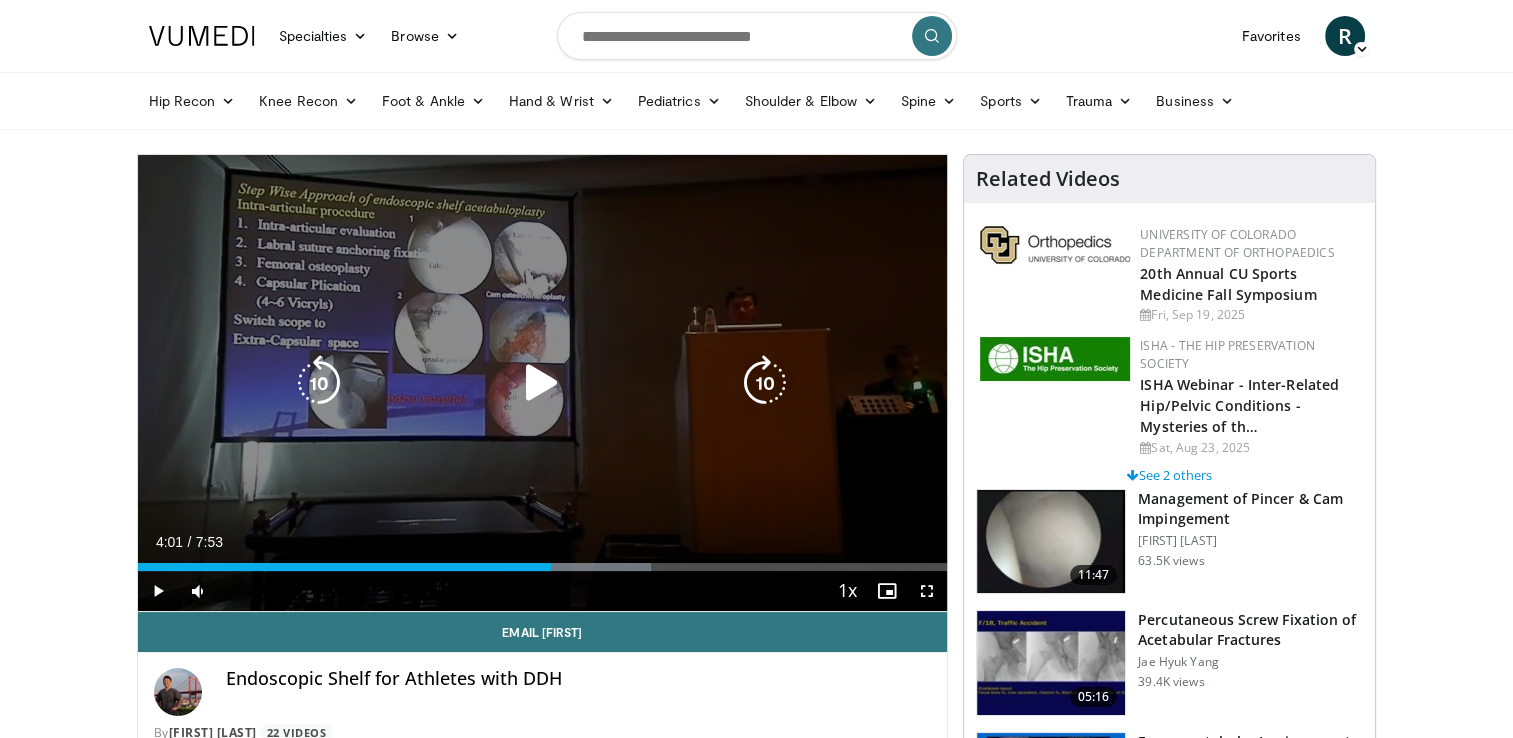 click on "10 seconds
Tap to unmute" at bounding box center [543, 383] 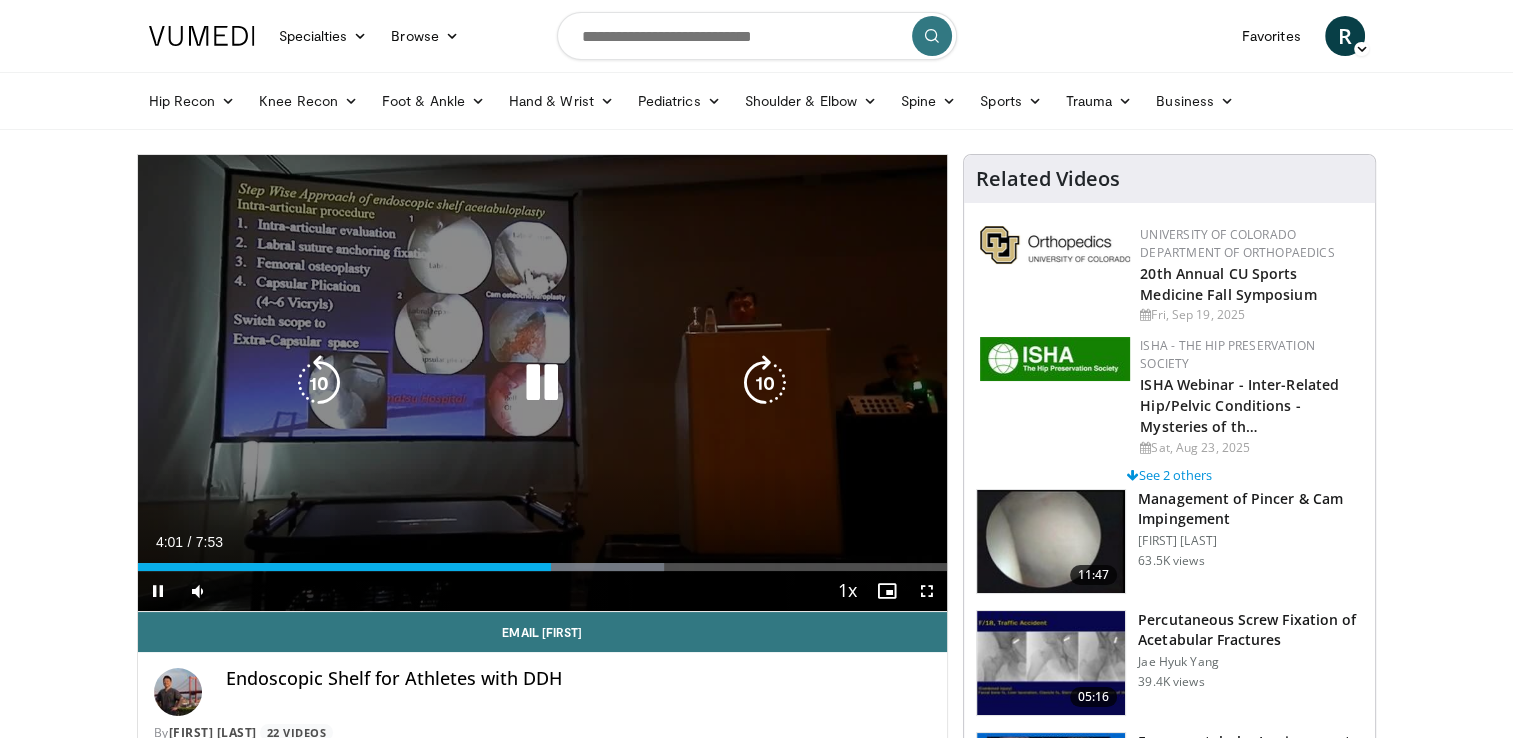 drag, startPoint x: 624, startPoint y: 348, endPoint x: 611, endPoint y: 353, distance: 13.928389 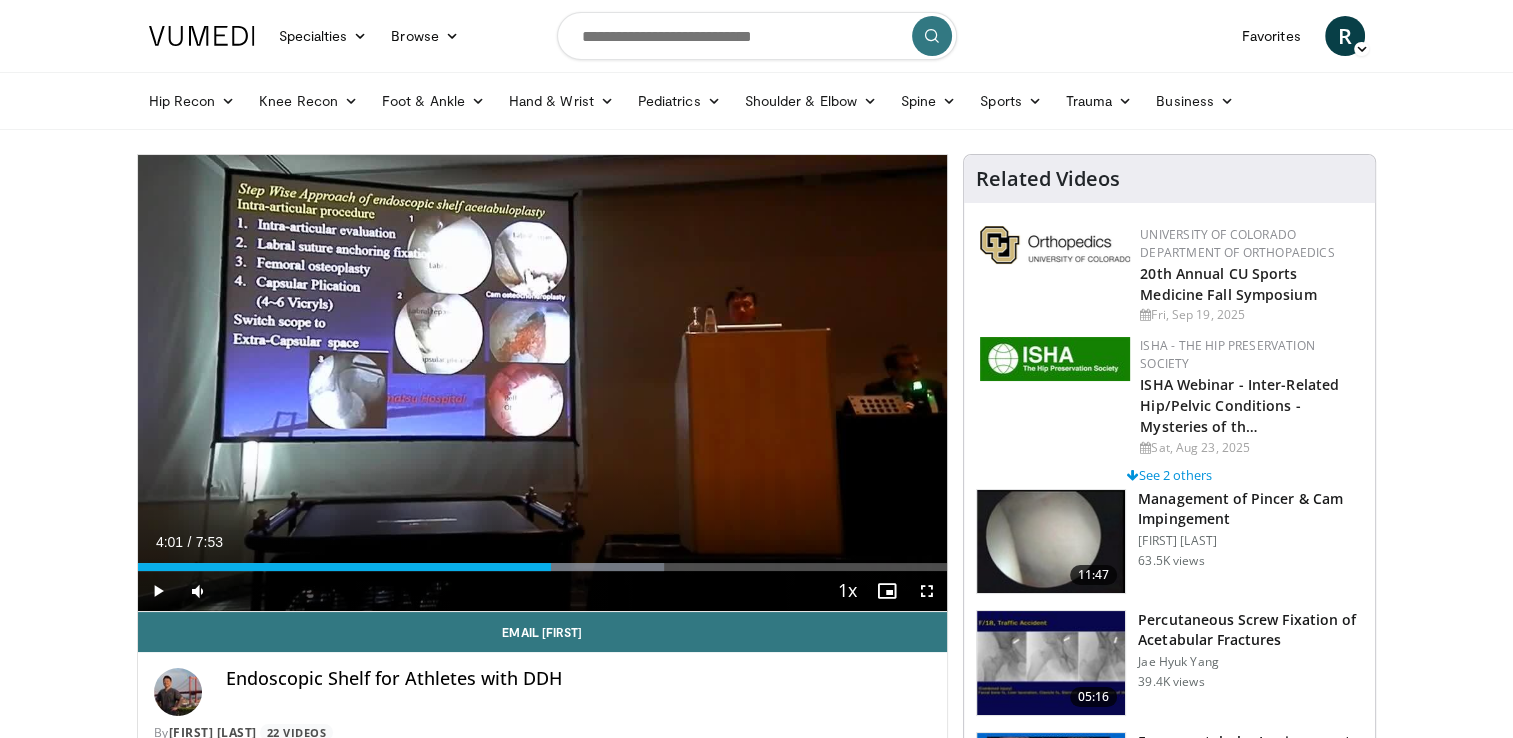 drag, startPoint x: 611, startPoint y: 353, endPoint x: 140, endPoint y: 534, distance: 504.58102 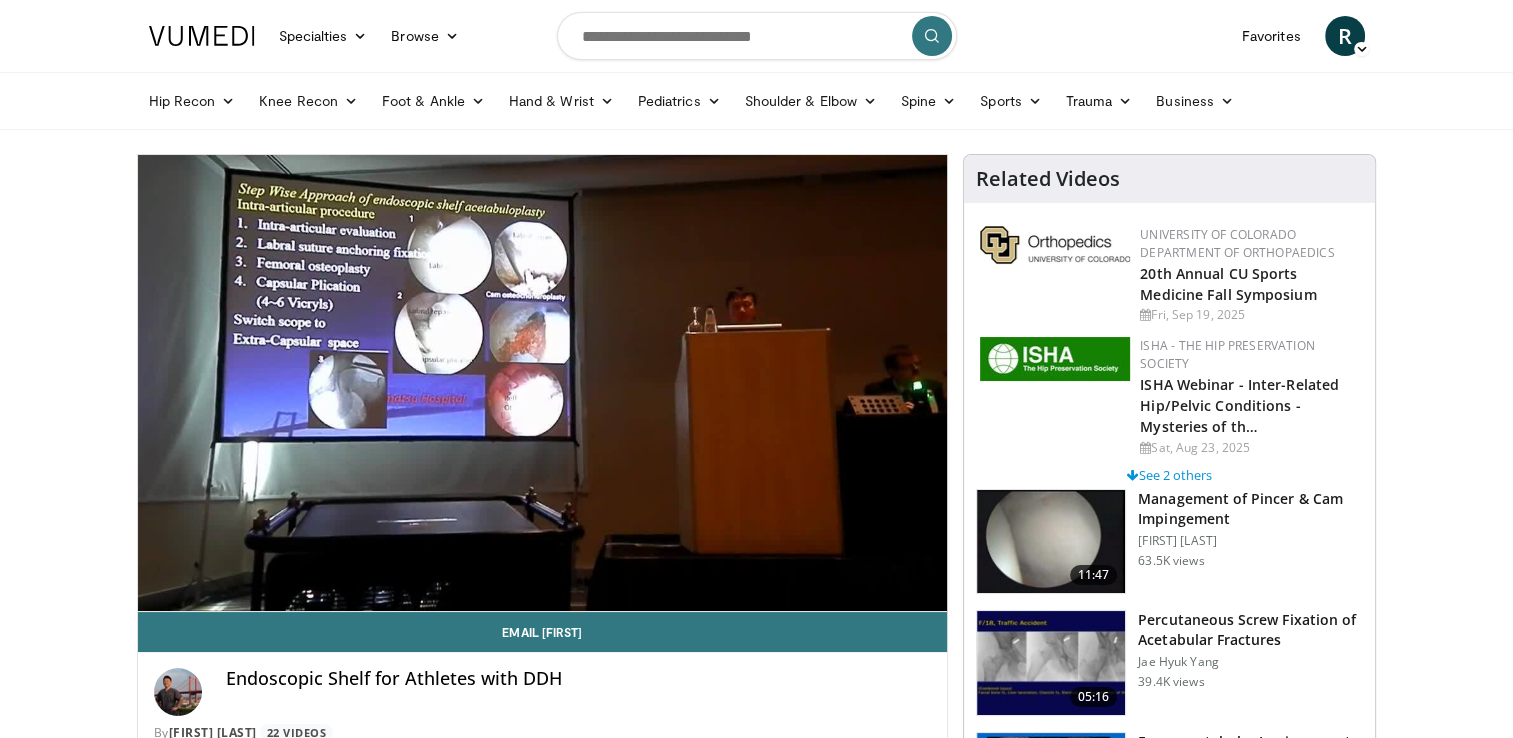 drag, startPoint x: 68, startPoint y: 553, endPoint x: 47, endPoint y: 550, distance: 21.213203 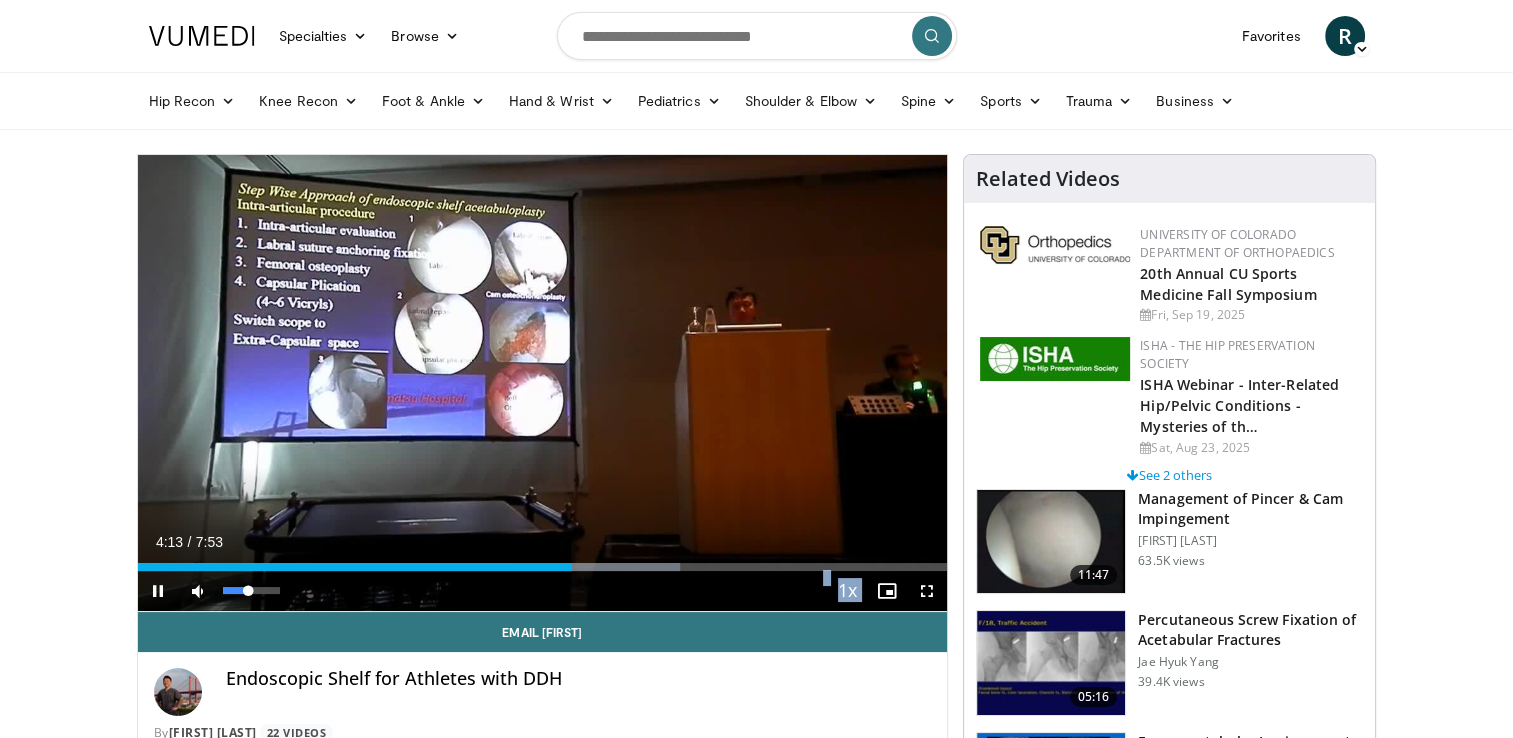 drag, startPoint x: 149, startPoint y: 488, endPoint x: 200, endPoint y: 583, distance: 107.82393 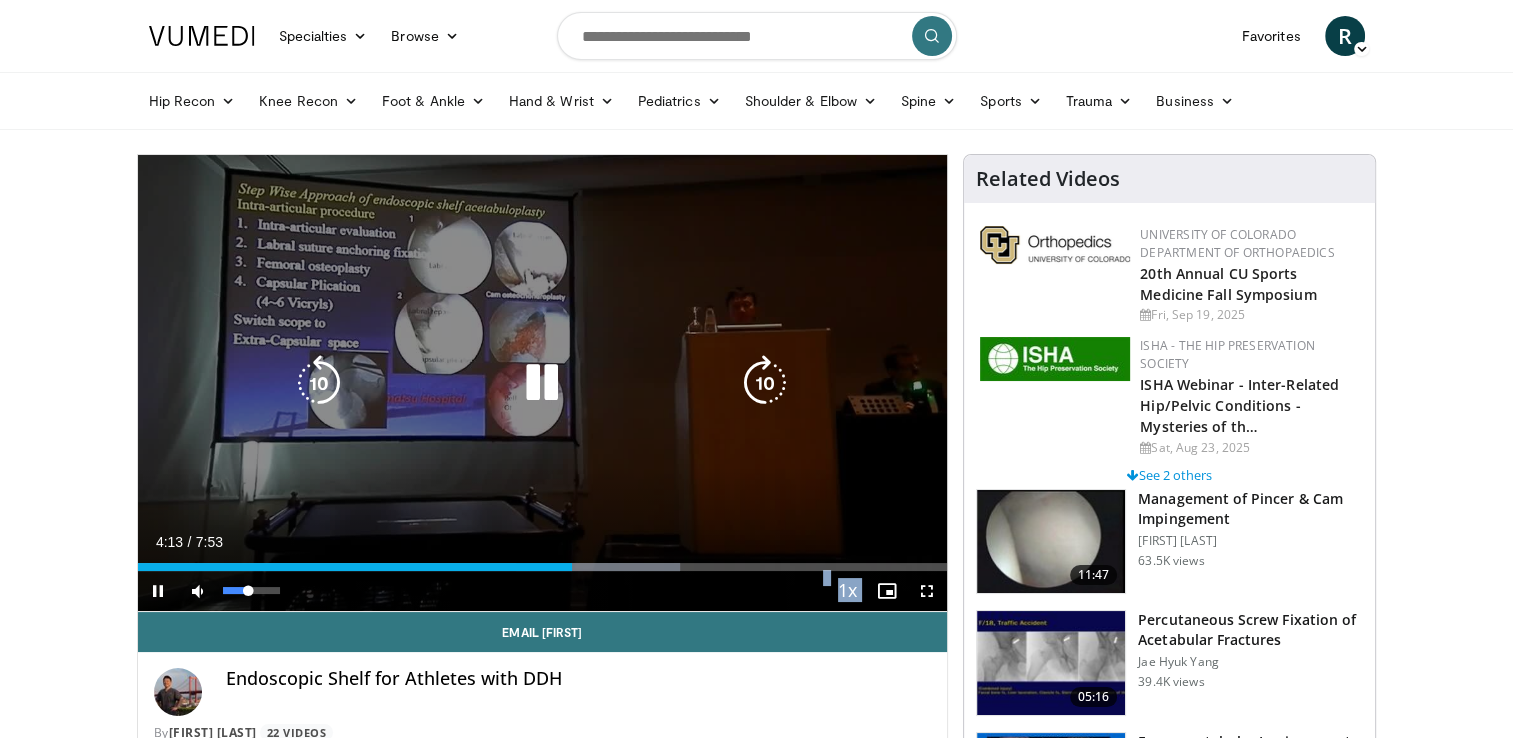 click on "**********" at bounding box center [543, 383] 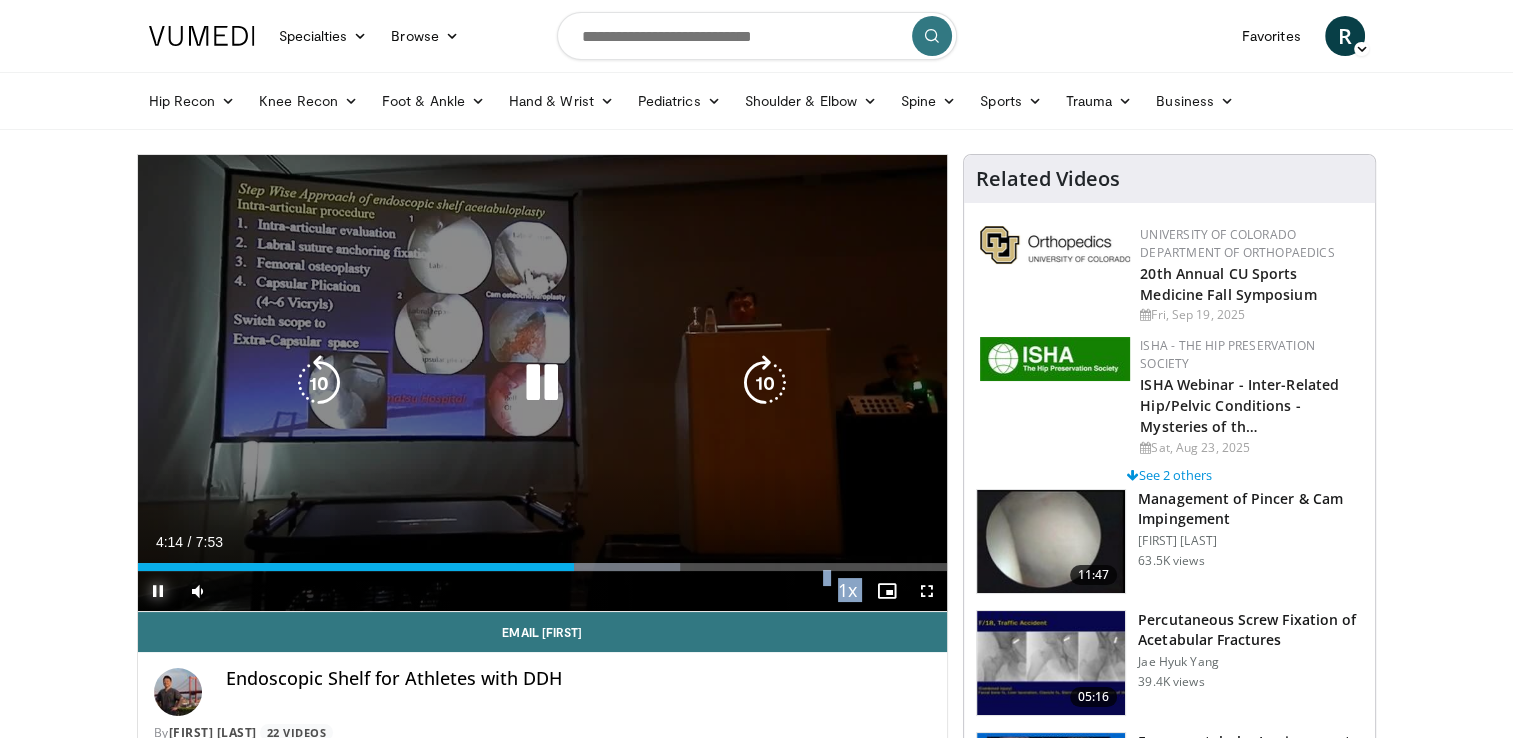 click at bounding box center (158, 591) 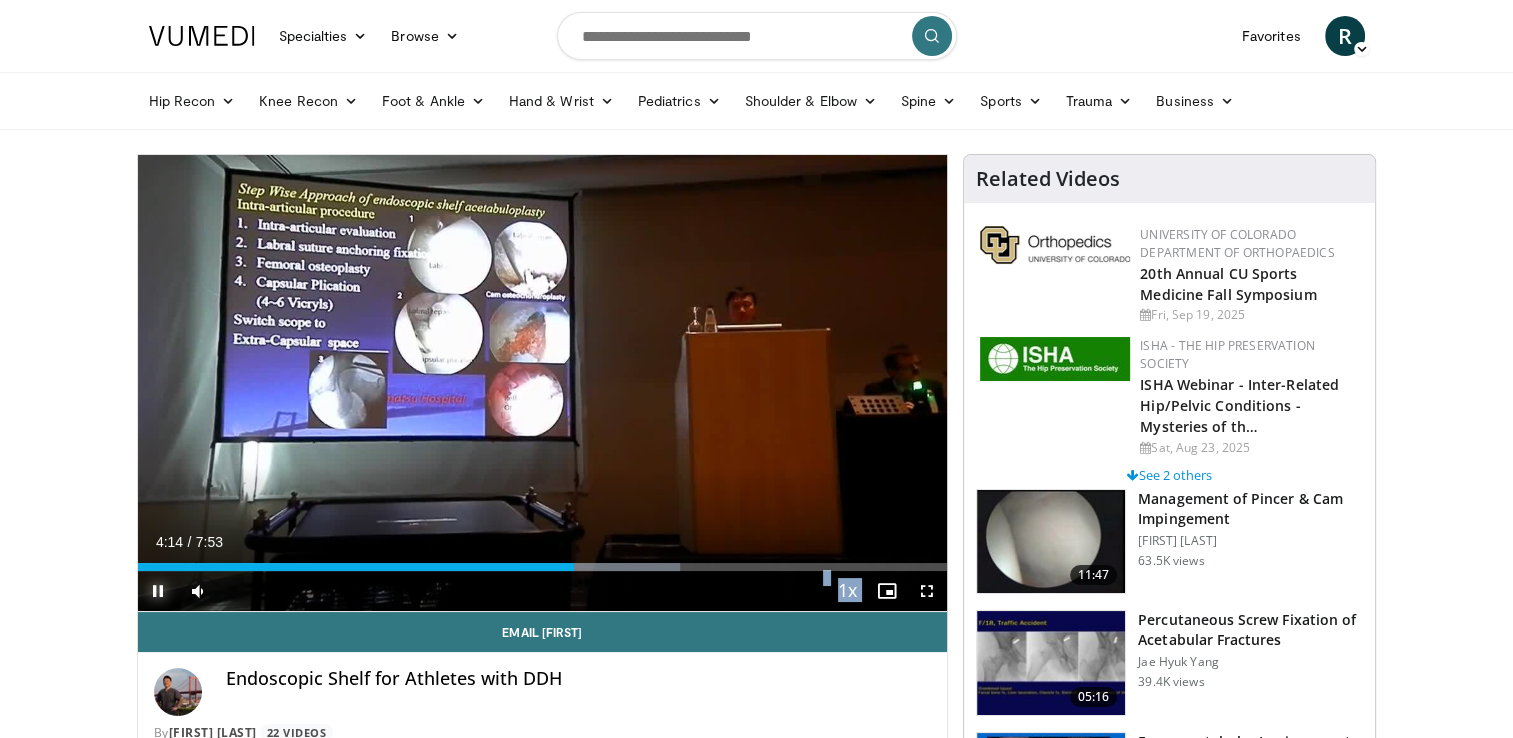 click at bounding box center (158, 591) 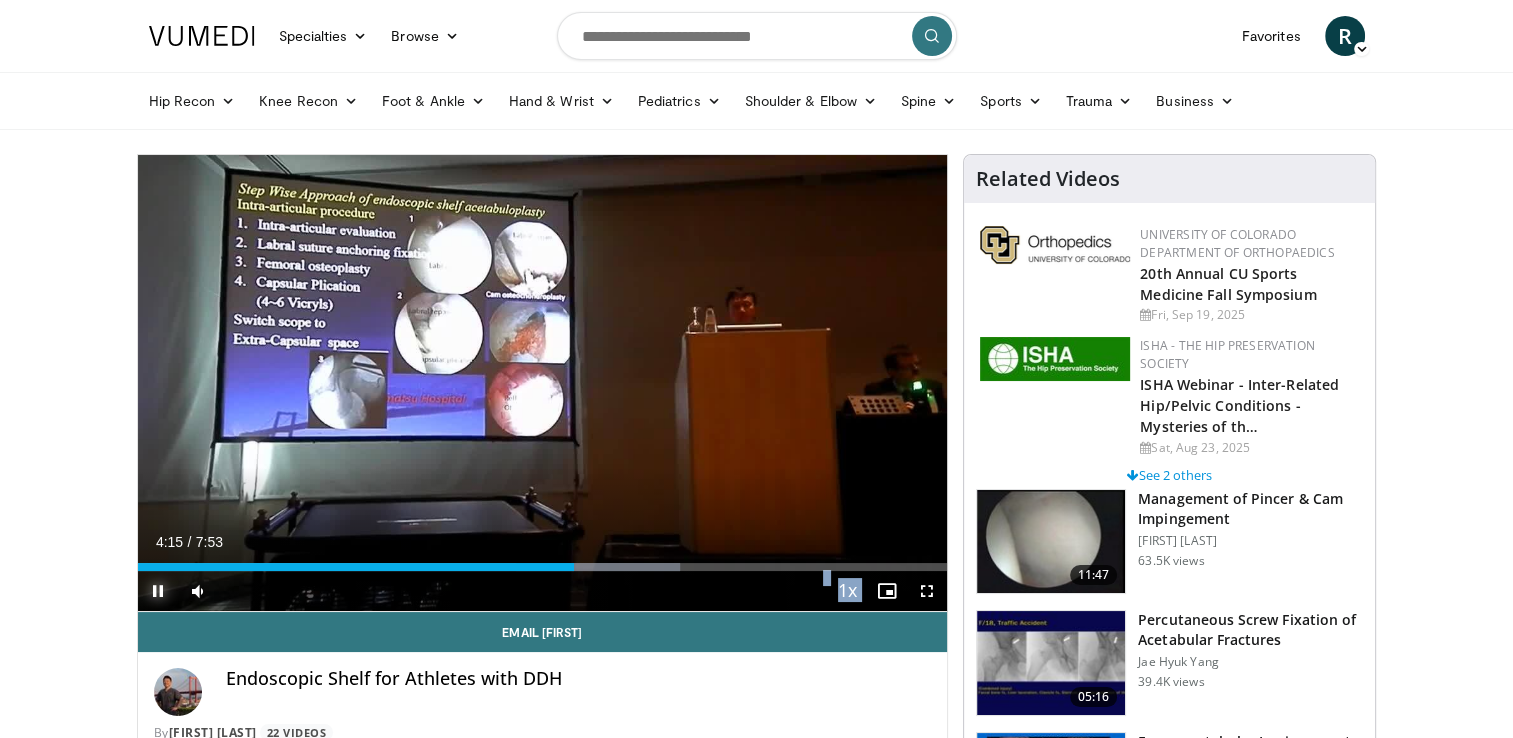 click at bounding box center (158, 591) 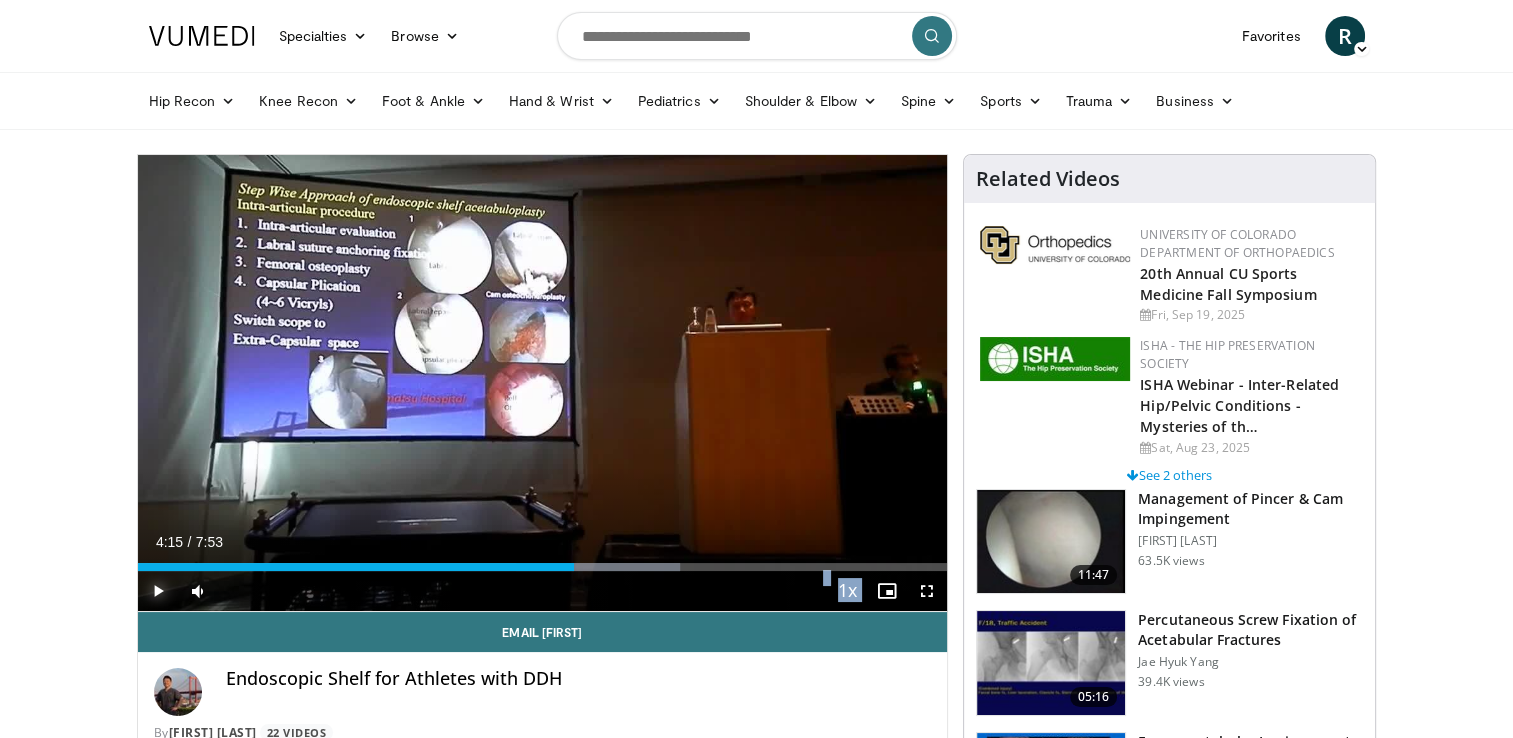 drag, startPoint x: 160, startPoint y: 591, endPoint x: -4, endPoint y: 579, distance: 164.43843 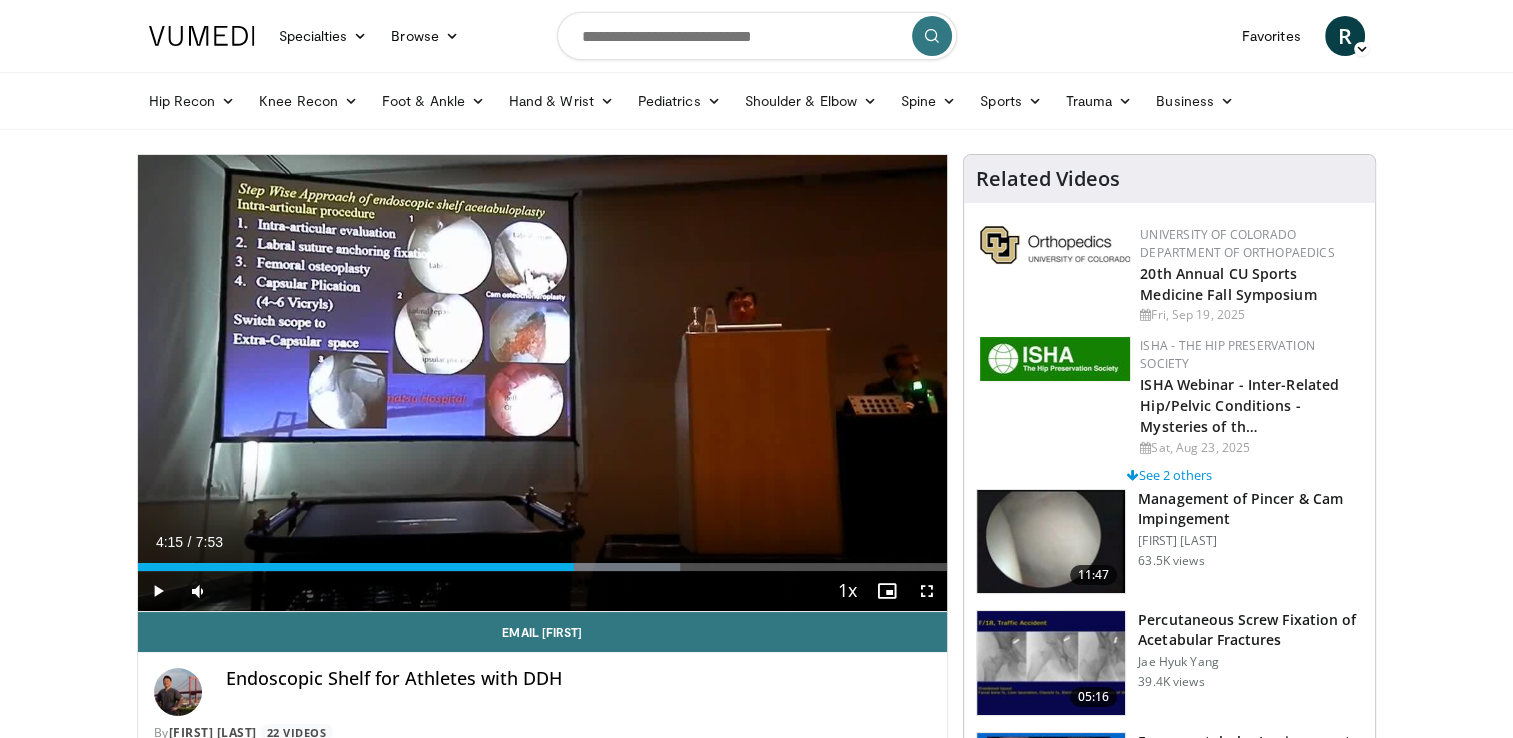 drag, startPoint x: -4, startPoint y: 579, endPoint x: 0, endPoint y: 523, distance: 56.142673 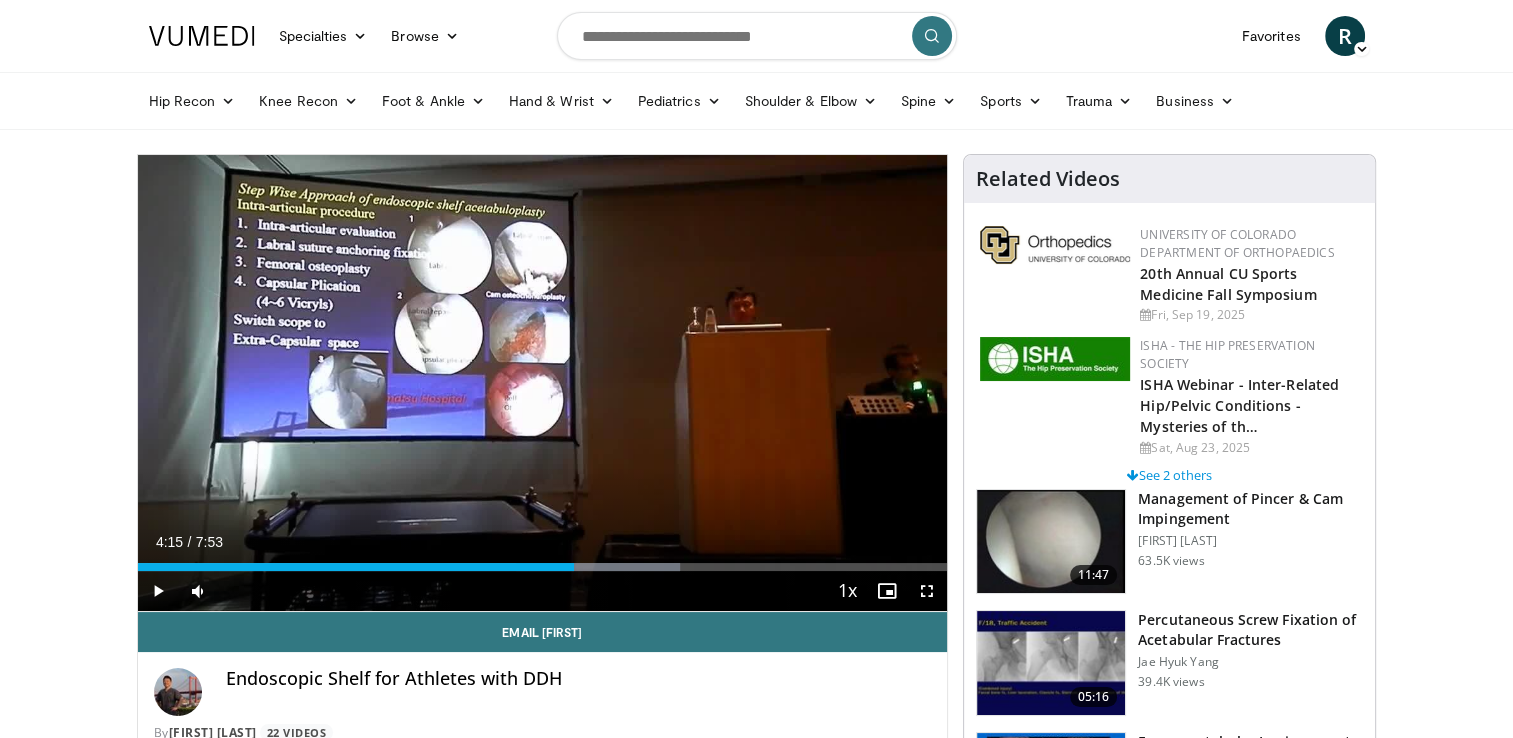 click on "Specialties
Adult & Family Medicine
Allergy, Asthma, Immunology
Anesthesiology
Cardiology
Dental
Dermatology
Endocrinology
Gastroenterology & Hepatology
General Surgery
Hematology & Oncology
Infectious Disease
Nephrology
Neurology
Neurosurgery
Obstetrics & Gynecology
Ophthalmology
Oral Maxillofacial
Orthopaedics
Otolaryngology
Pediatrics
Plastic Surgery
Podiatry
Psychiatry
Pulmonology
Radiation Oncology
Radiology
Rheumatology
Urology
Videos" at bounding box center (756, 369) 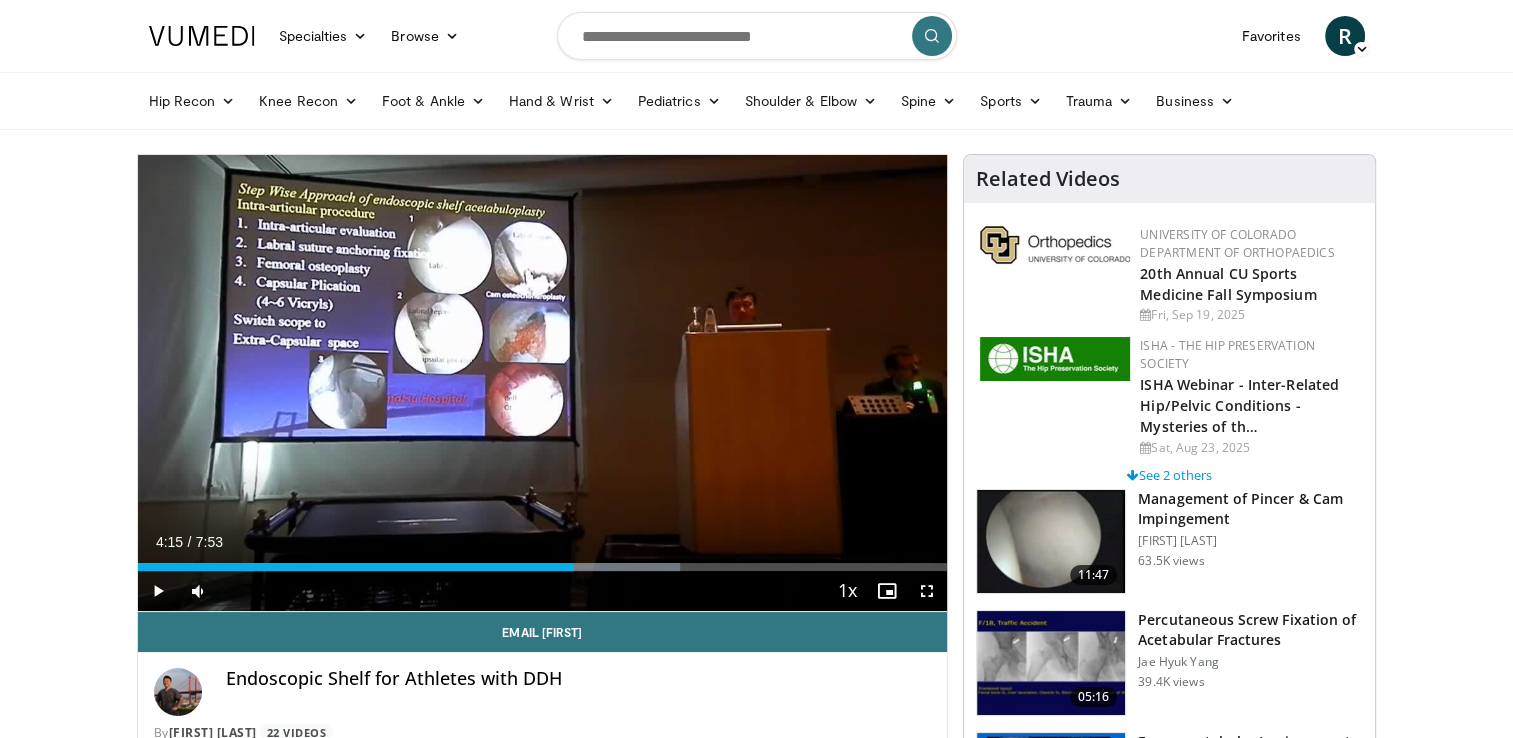 click on "Specialties
Adult & Family Medicine
Allergy, Asthma, Immunology
Anesthesiology
Cardiology
Dental
Dermatology
Endocrinology
Gastroenterology & Hepatology
General Surgery
Hematology & Oncology
Infectious Disease
Nephrology
Neurology
Neurosurgery
Obstetrics & Gynecology
Ophthalmology
Oral Maxillofacial
Orthopaedics
Otolaryngology
Pediatrics
Plastic Surgery
Podiatry
Psychiatry
Pulmonology
Radiation Oncology
Radiology
Rheumatology
Urology
Videos" at bounding box center (756, 369) 